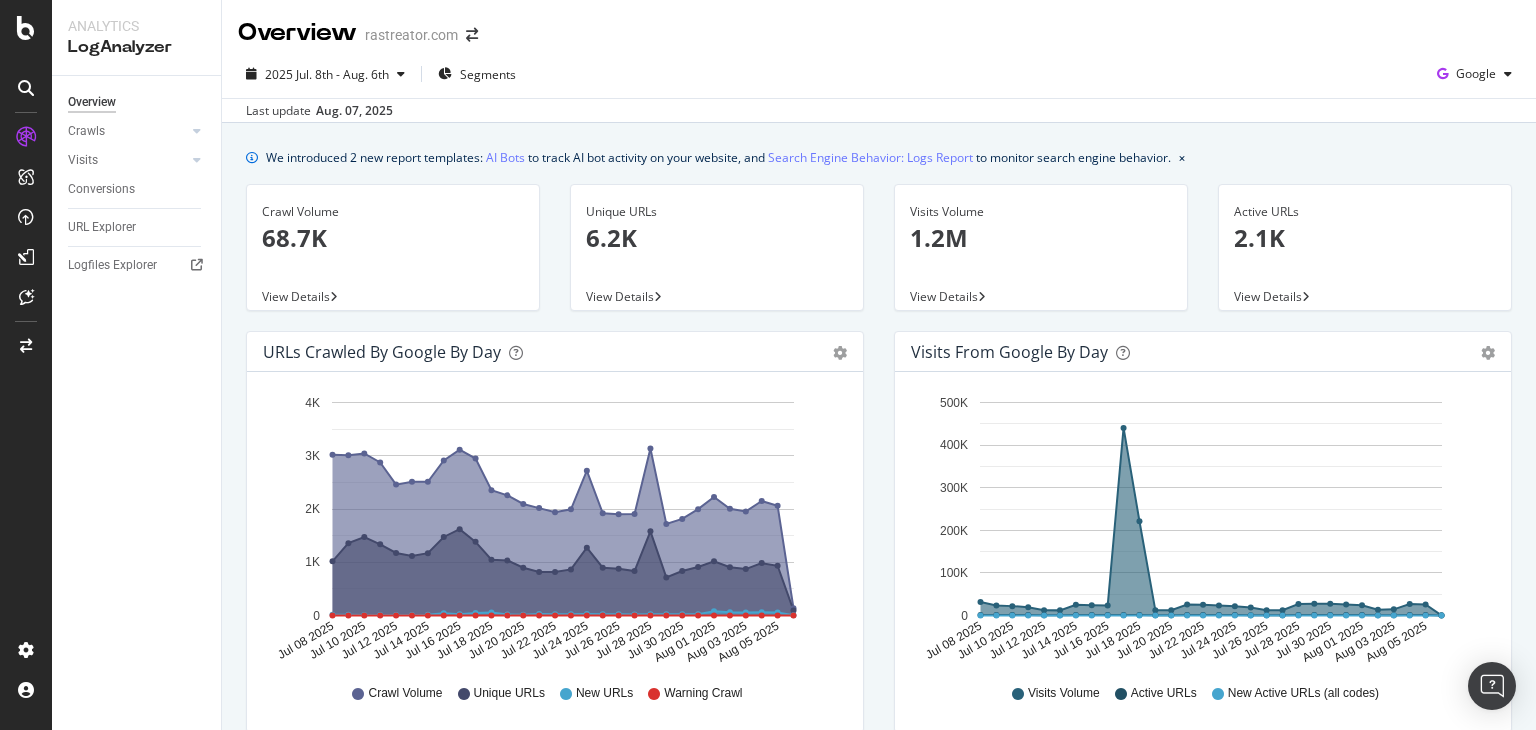 scroll, scrollTop: 0, scrollLeft: 0, axis: both 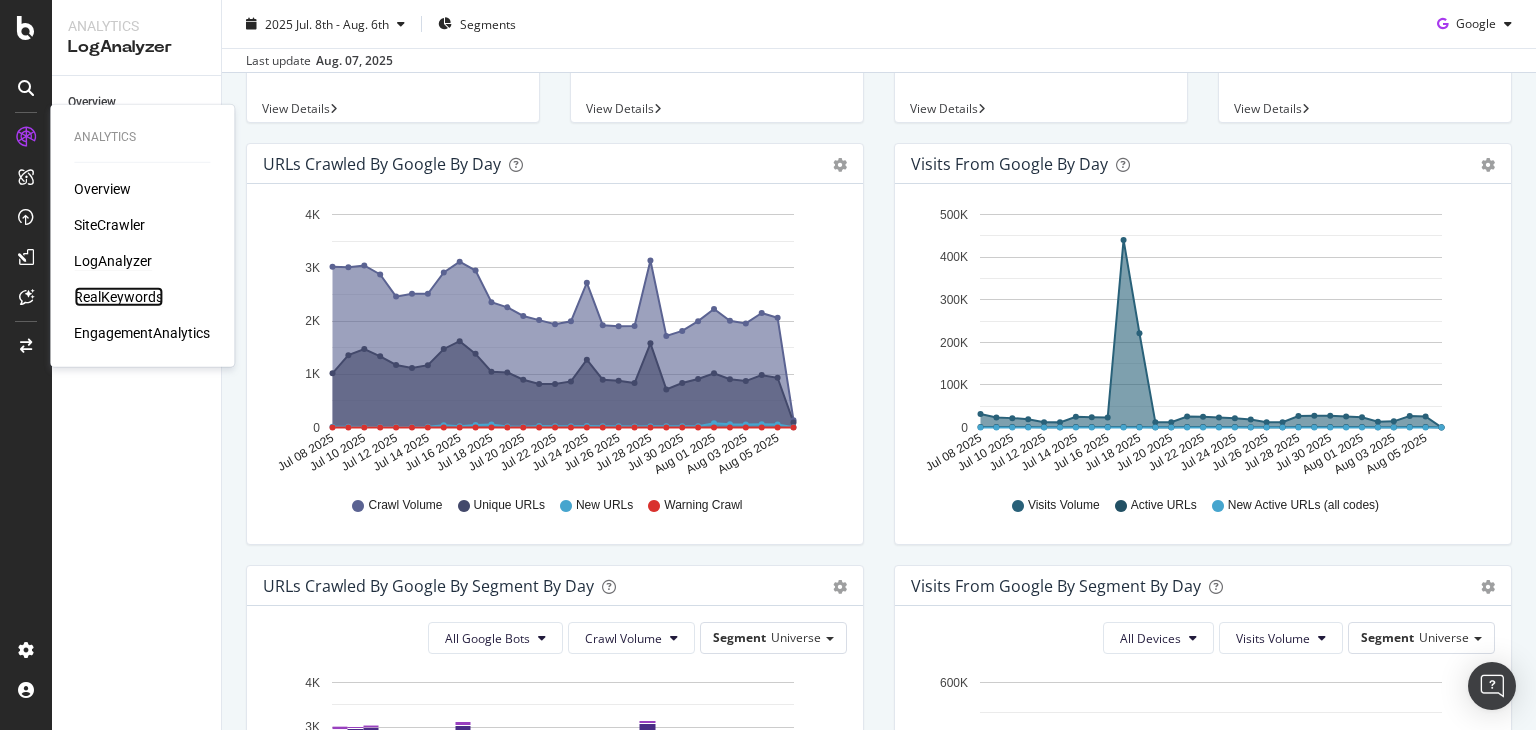 click on "RealKeywords" at bounding box center (118, 297) 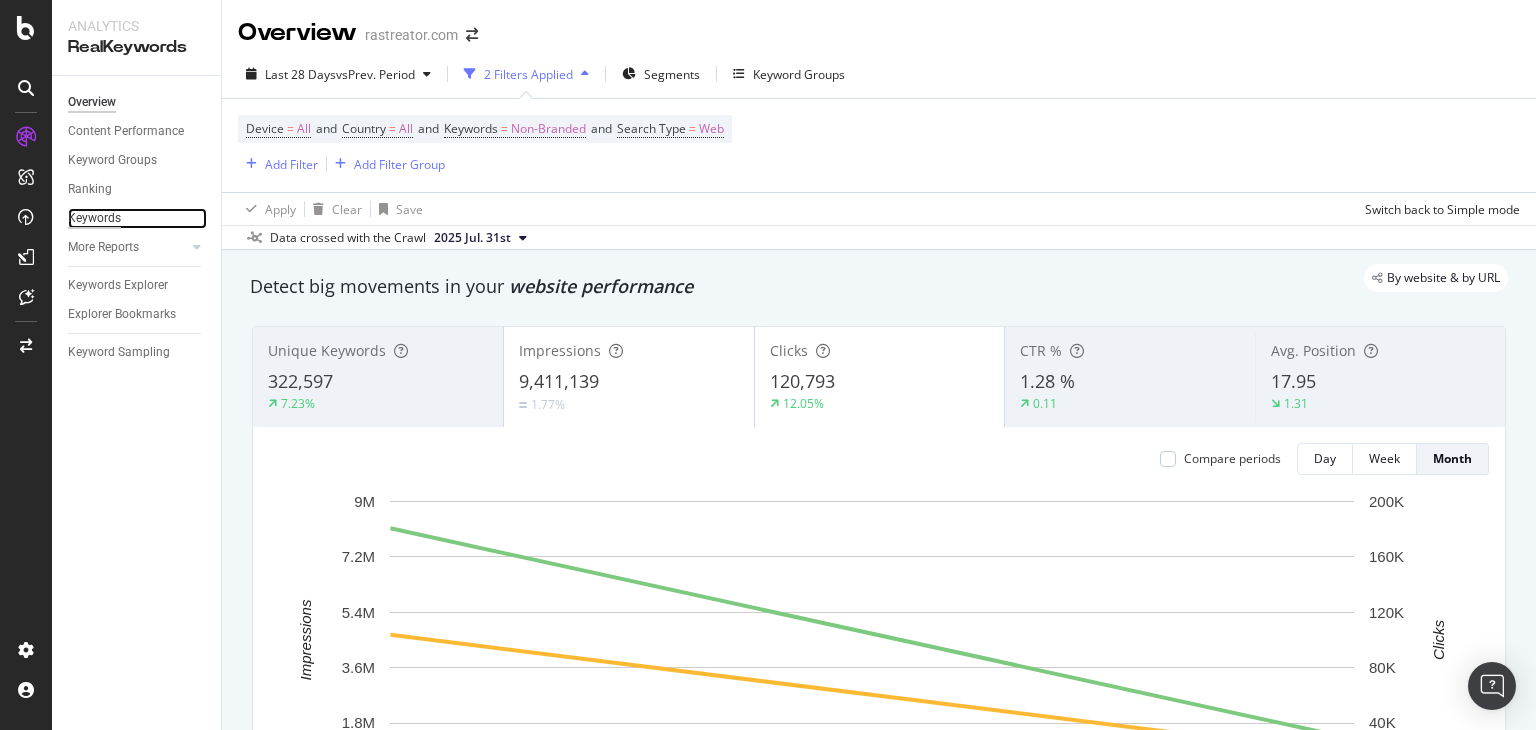 click on "Keywords" at bounding box center [94, 218] 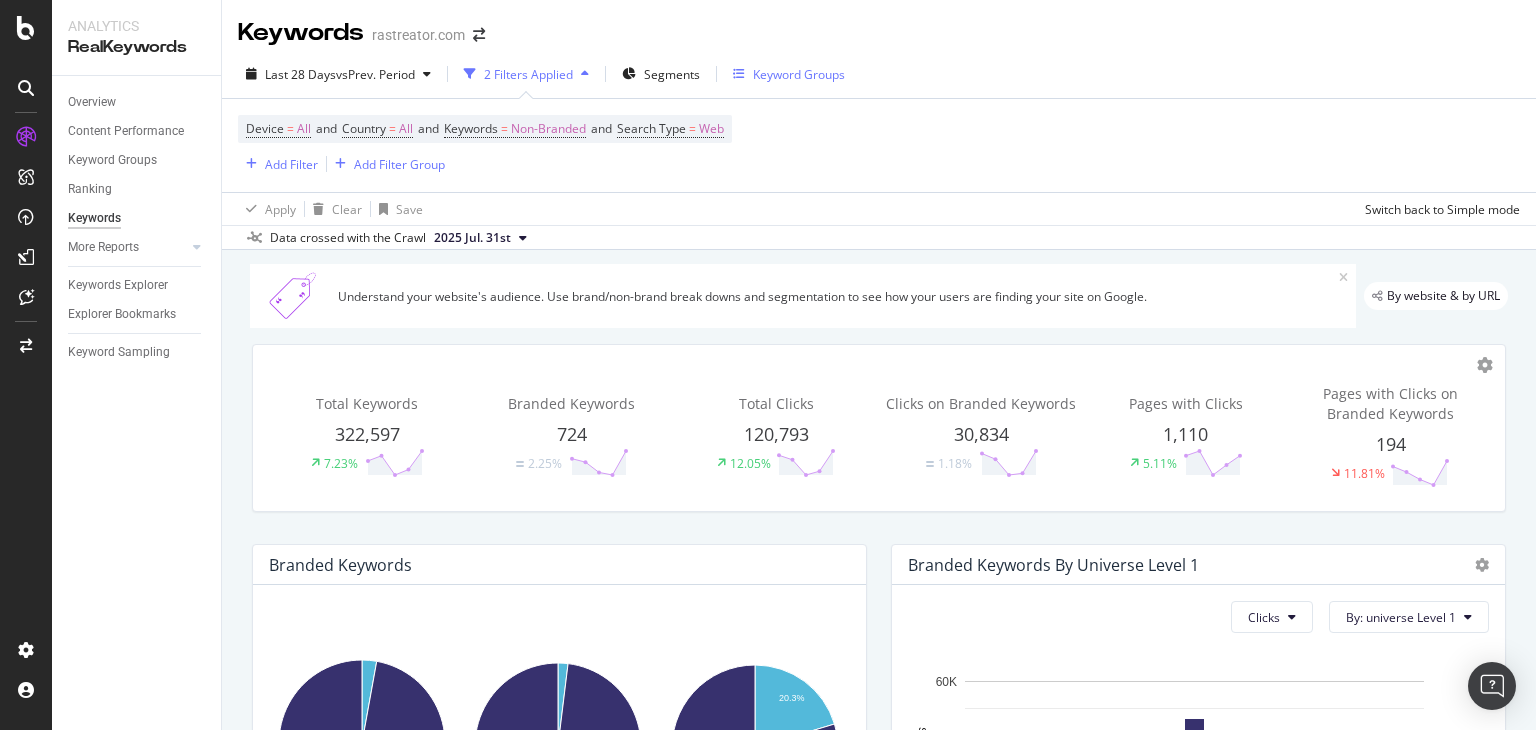 click on "Keyword Groups" at bounding box center (799, 74) 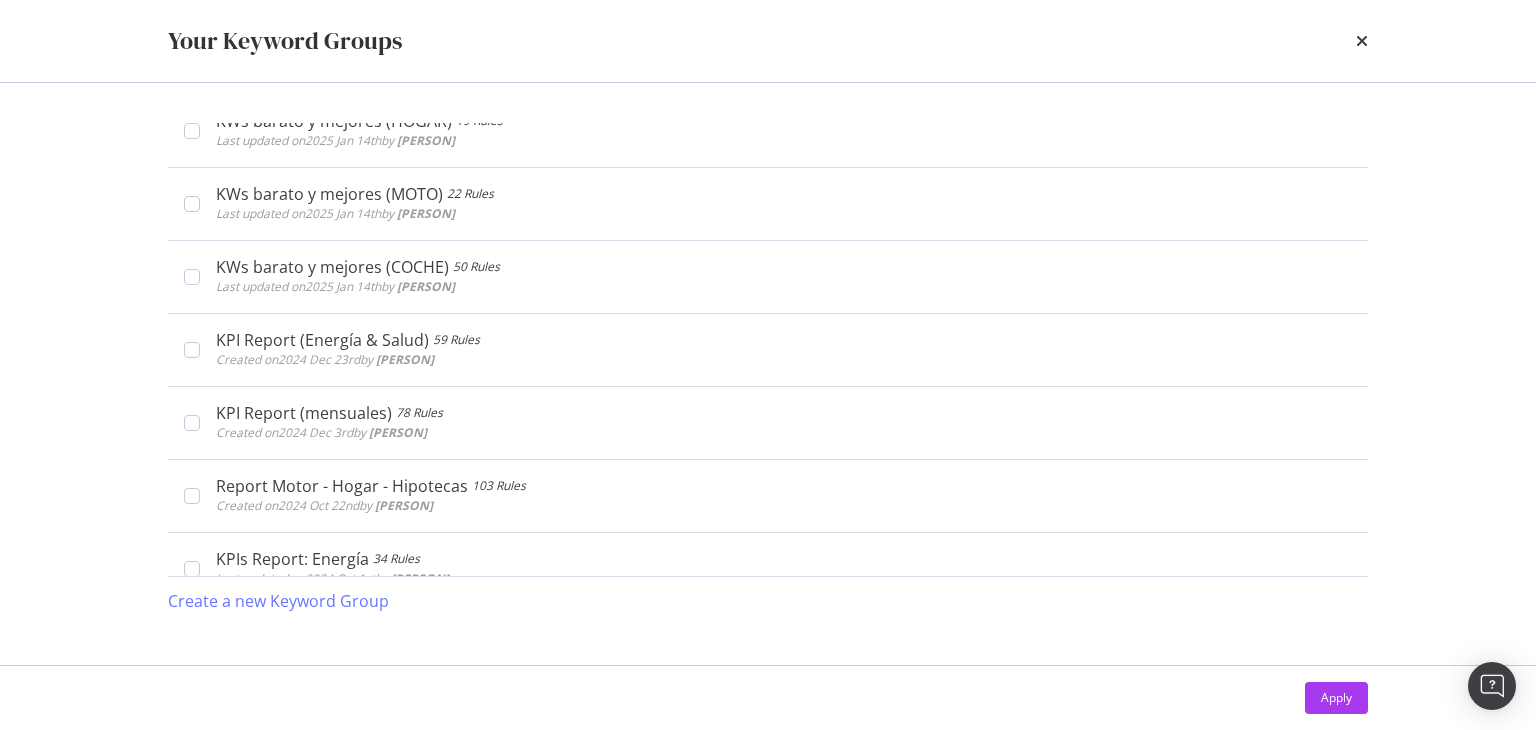 scroll, scrollTop: 395, scrollLeft: 0, axis: vertical 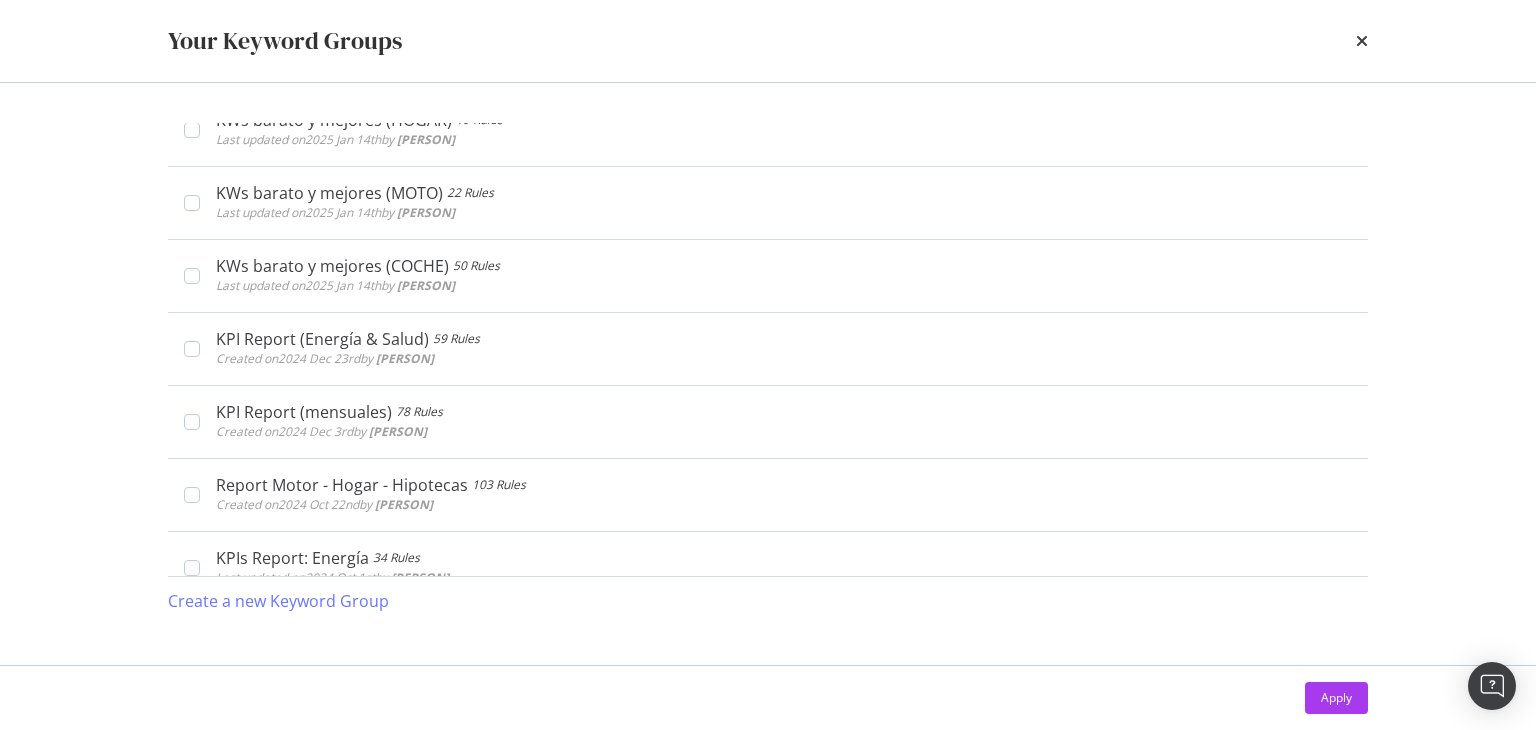 type 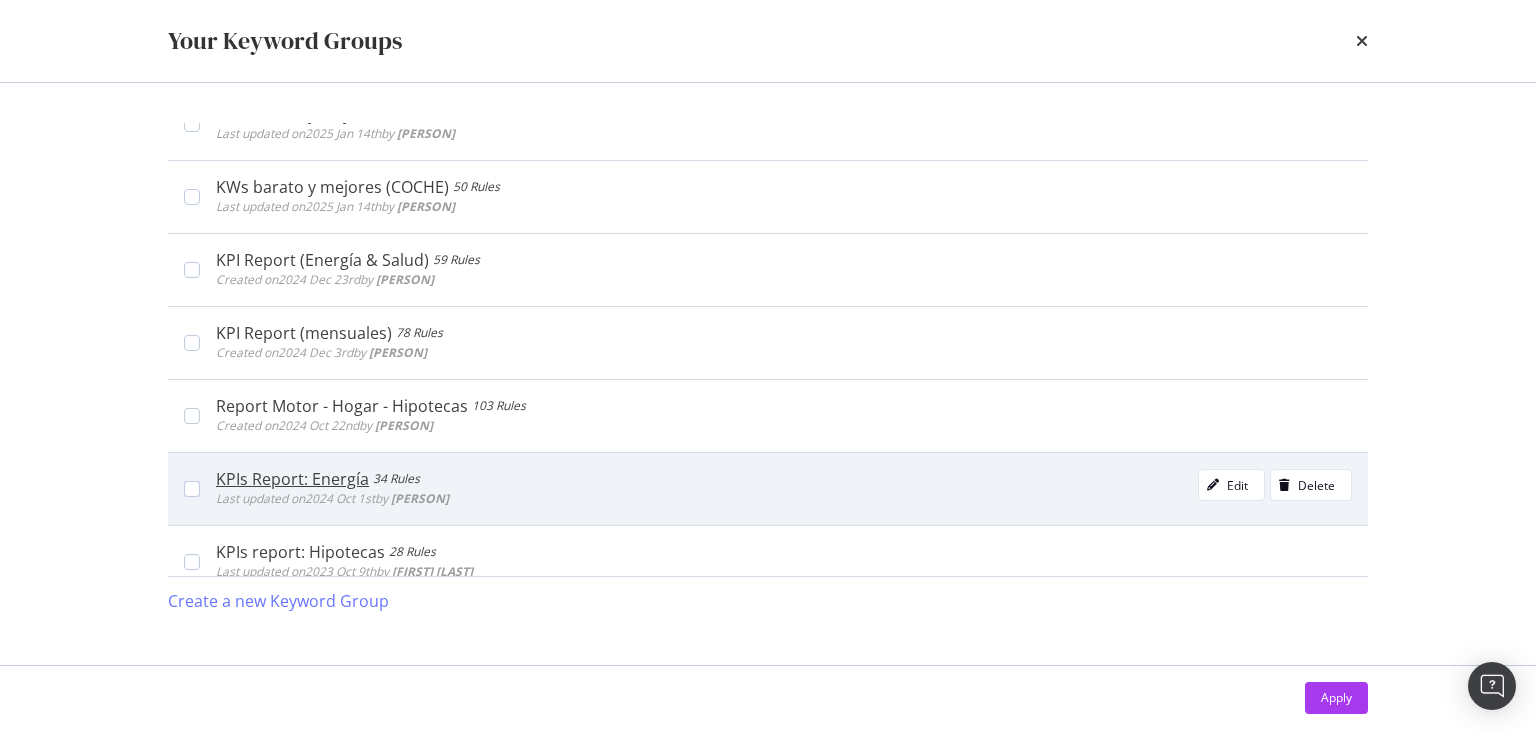 click on "KPIs Report: Energía 34 Rules Last updated on  [DATE] [MONTH] [DAY]st  by   [PERSON] Edit Delete" at bounding box center [776, 489] 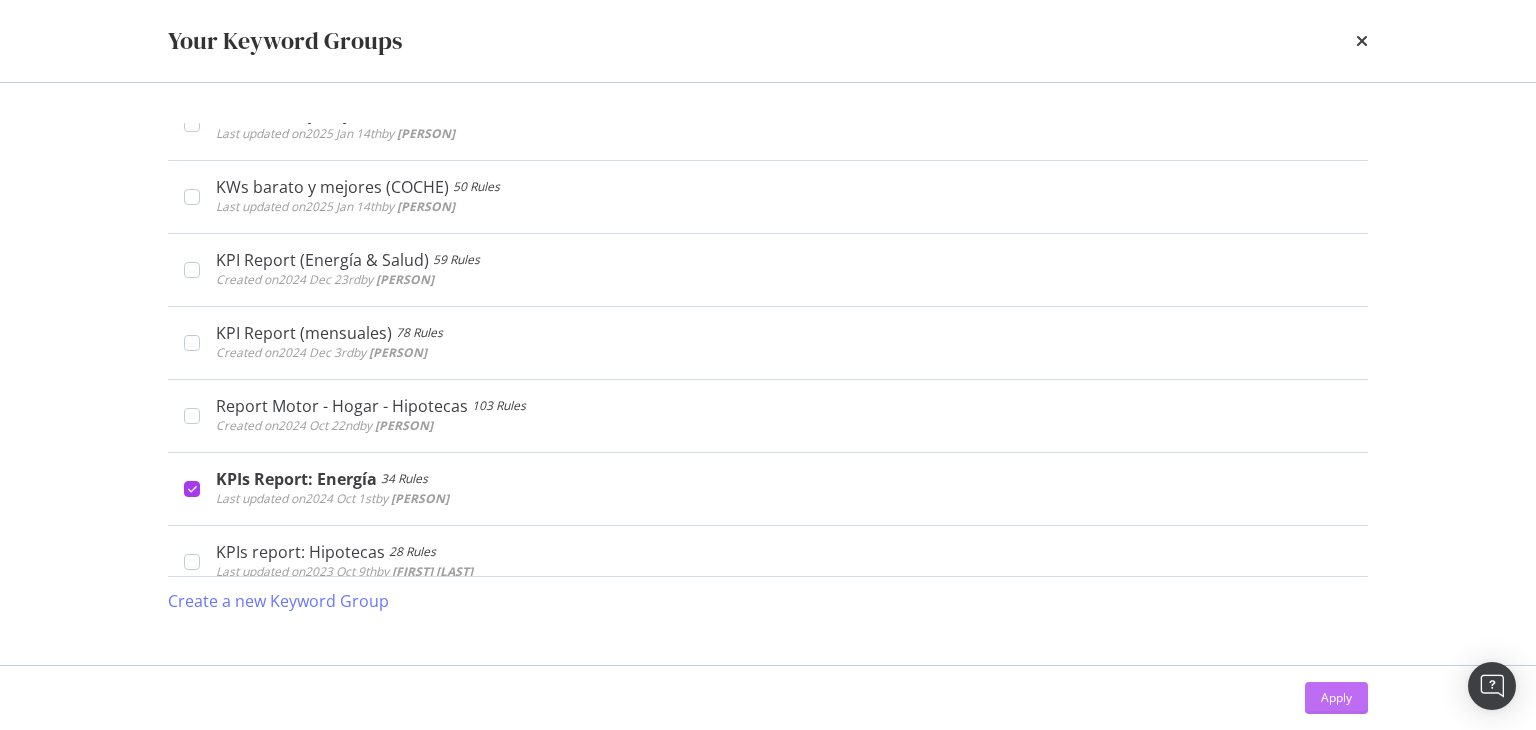 click on "Apply" at bounding box center (1336, 698) 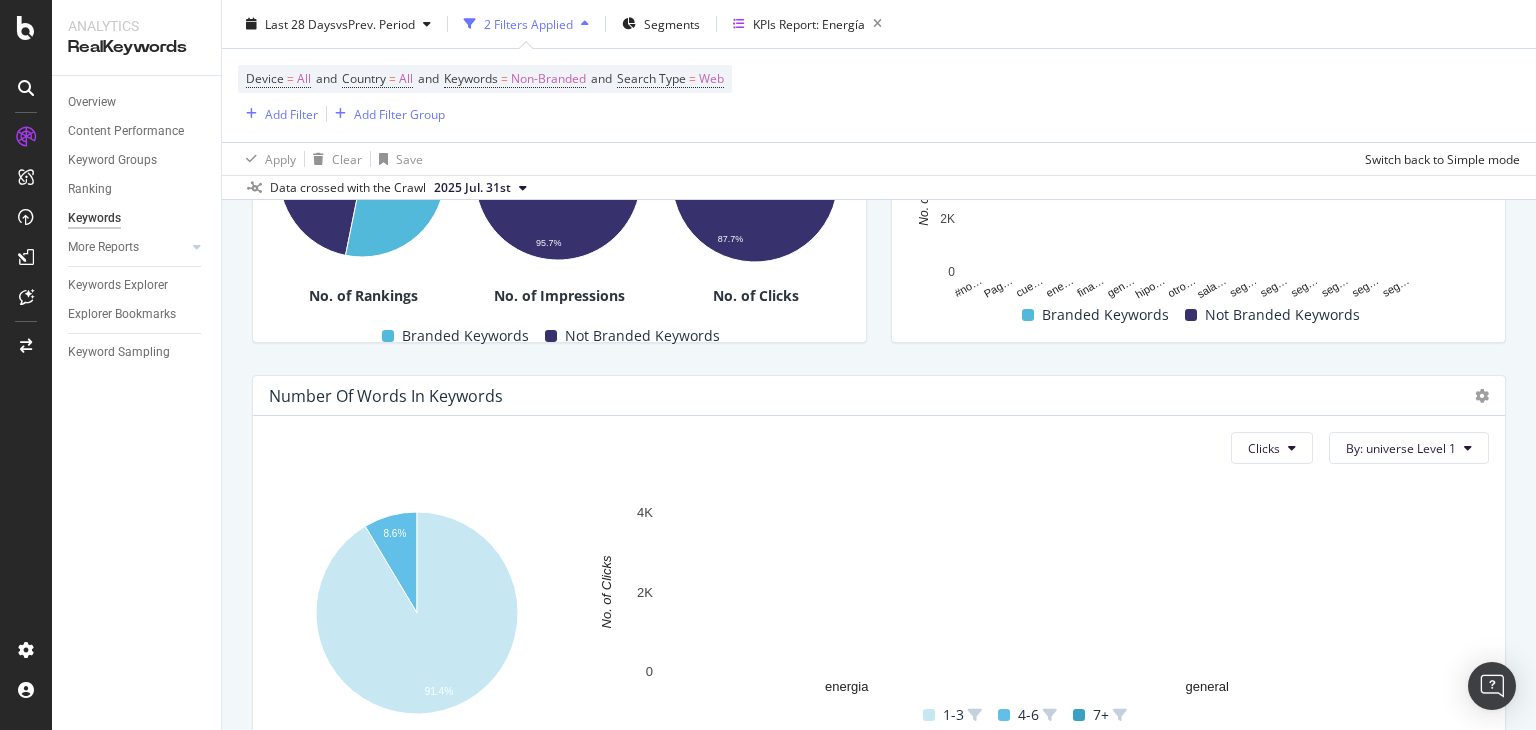 scroll, scrollTop: 0, scrollLeft: 0, axis: both 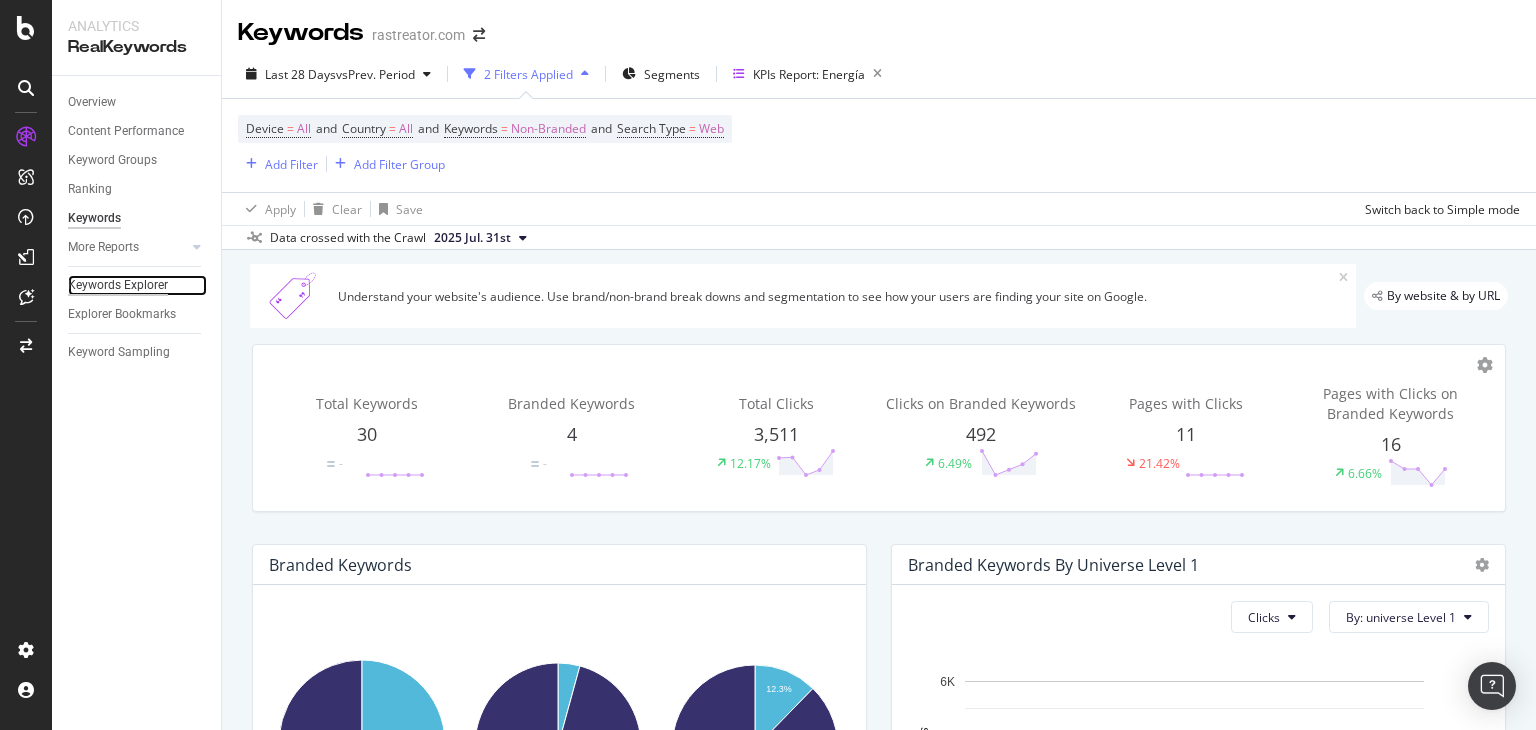 click on "Keywords Explorer" at bounding box center [118, 285] 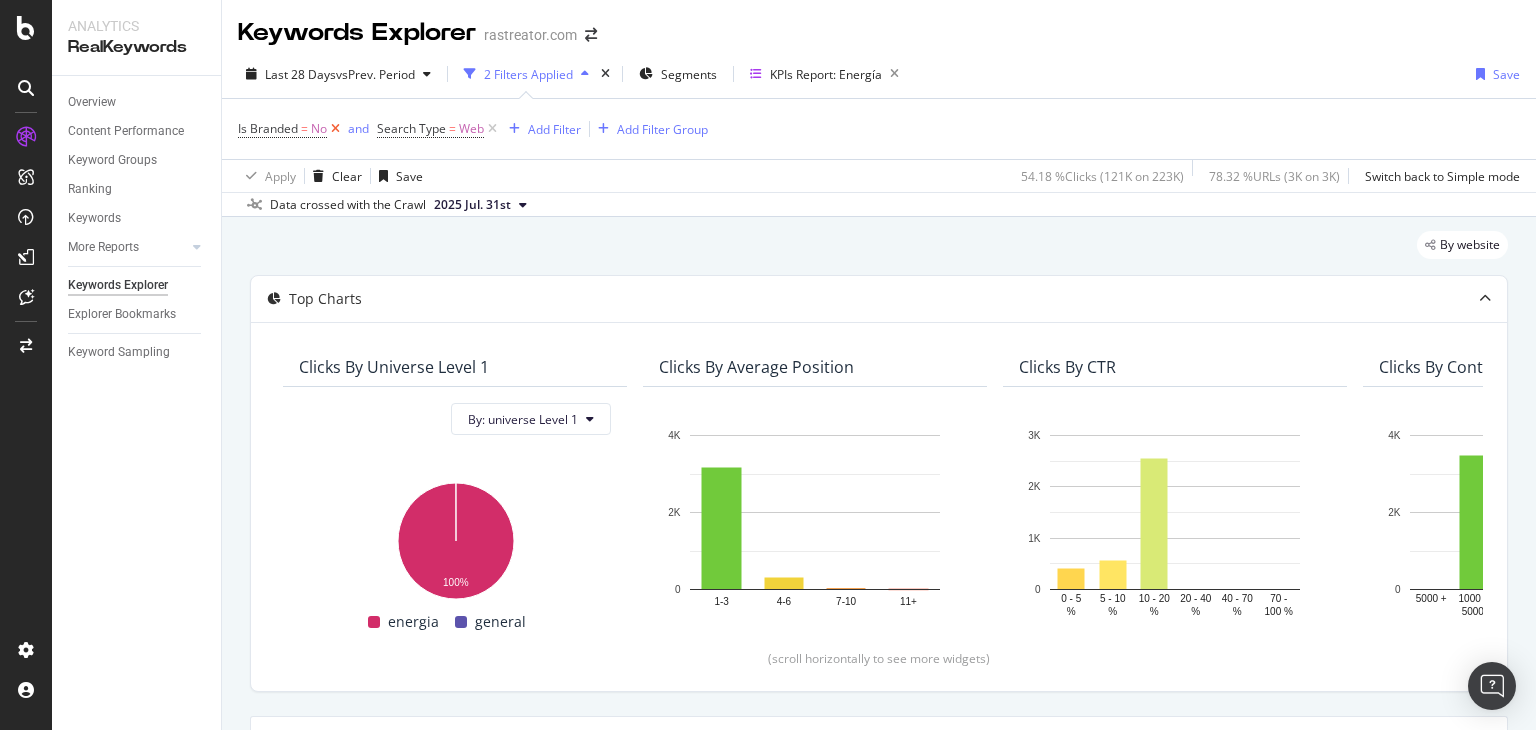 click at bounding box center (335, 129) 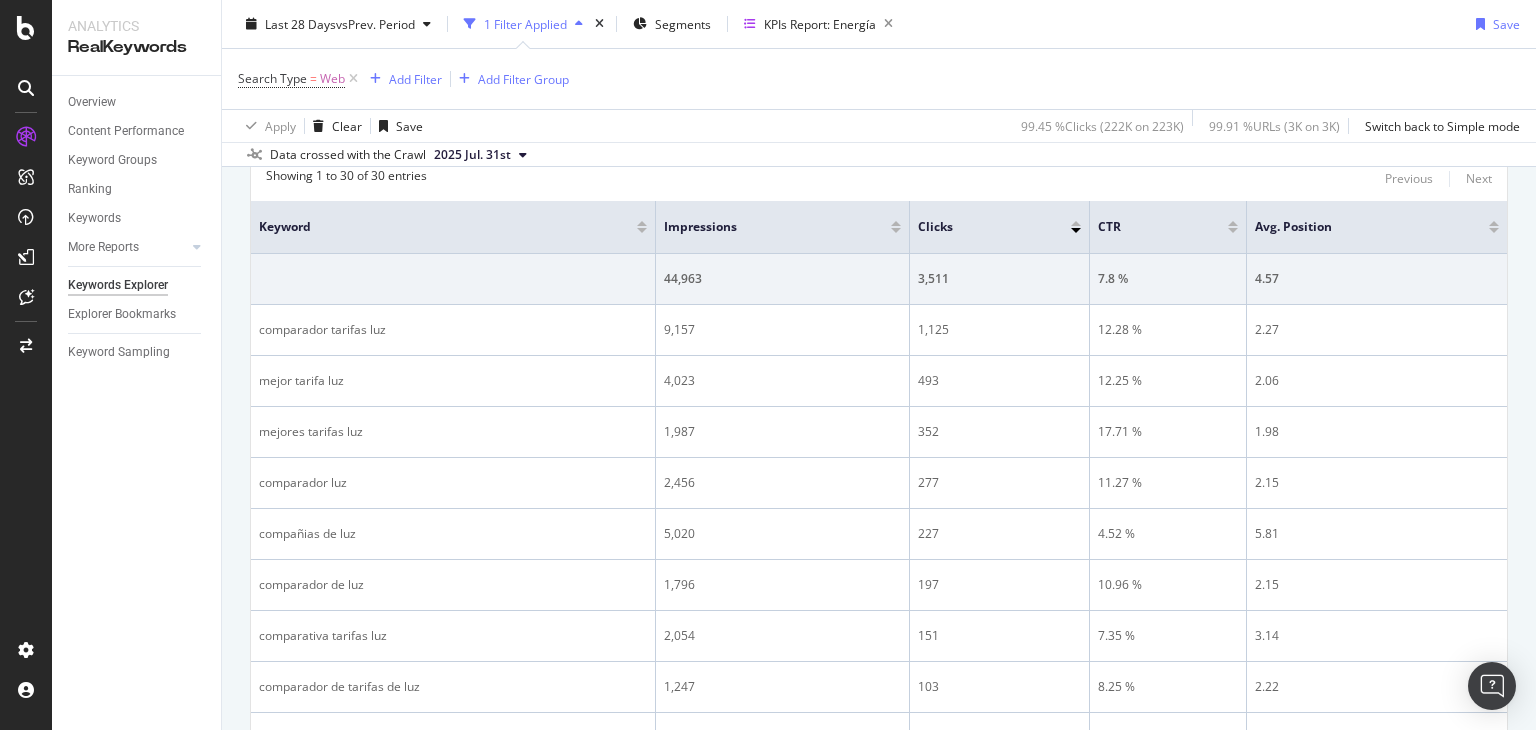 scroll, scrollTop: 508, scrollLeft: 0, axis: vertical 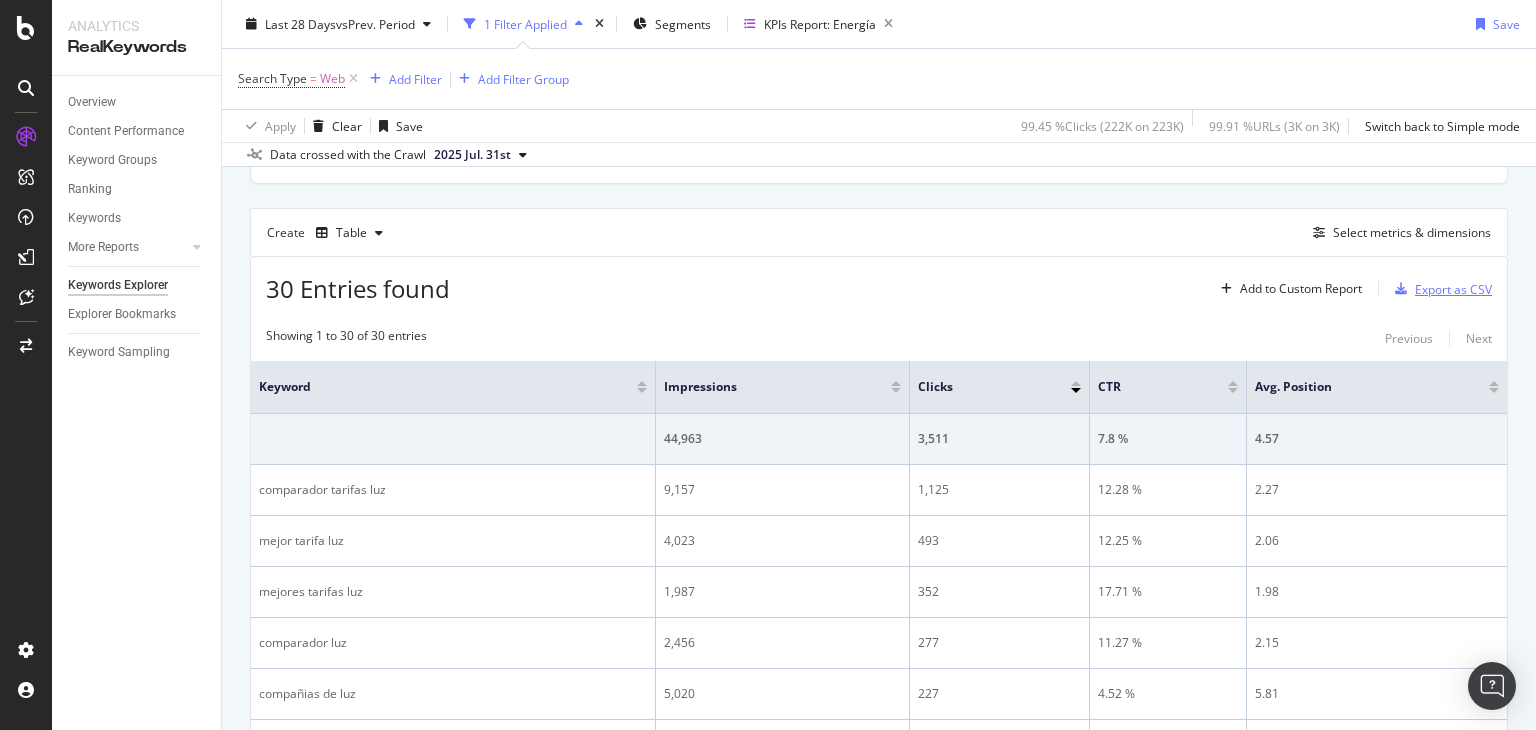 click on "Export as CSV" at bounding box center (1453, 289) 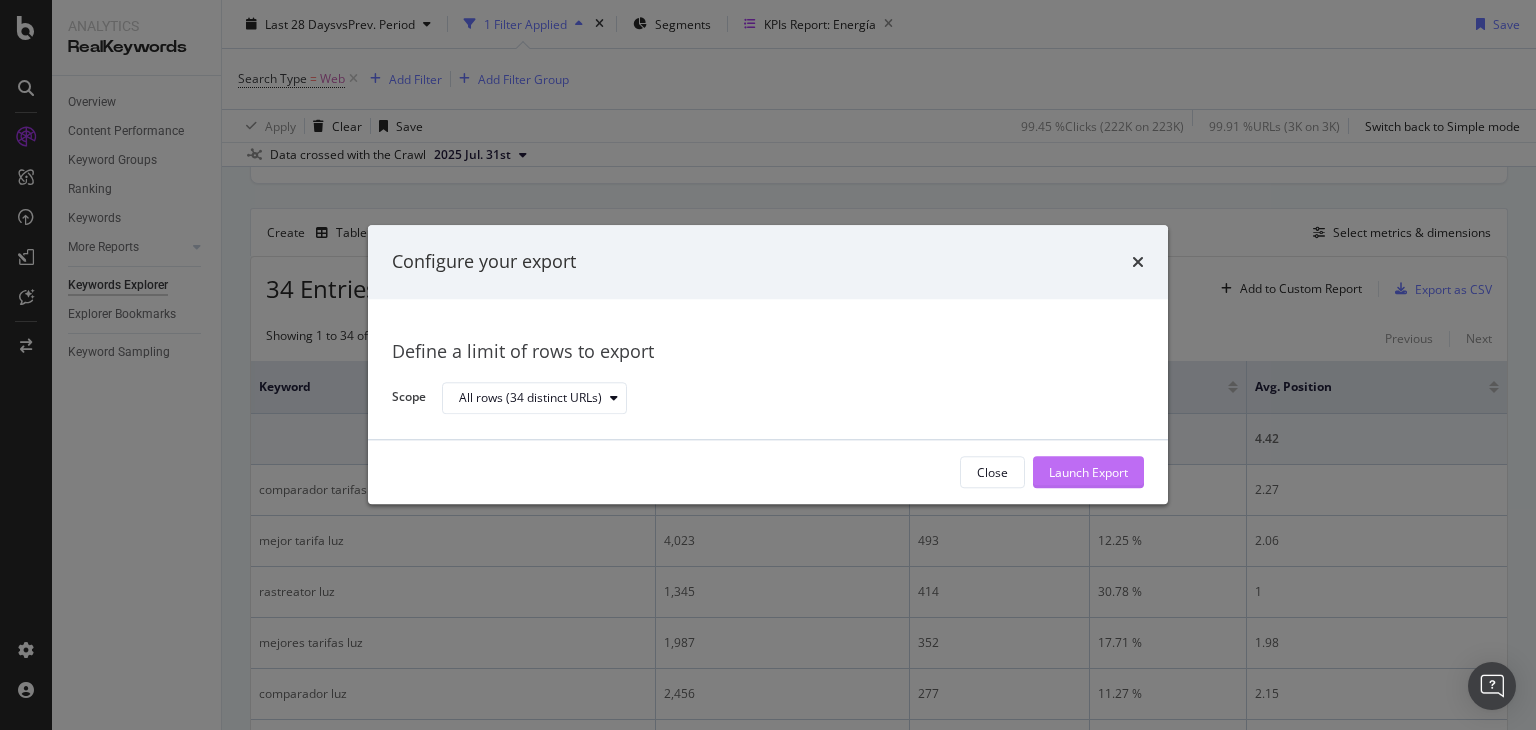 click on "Launch Export" at bounding box center [1088, 472] 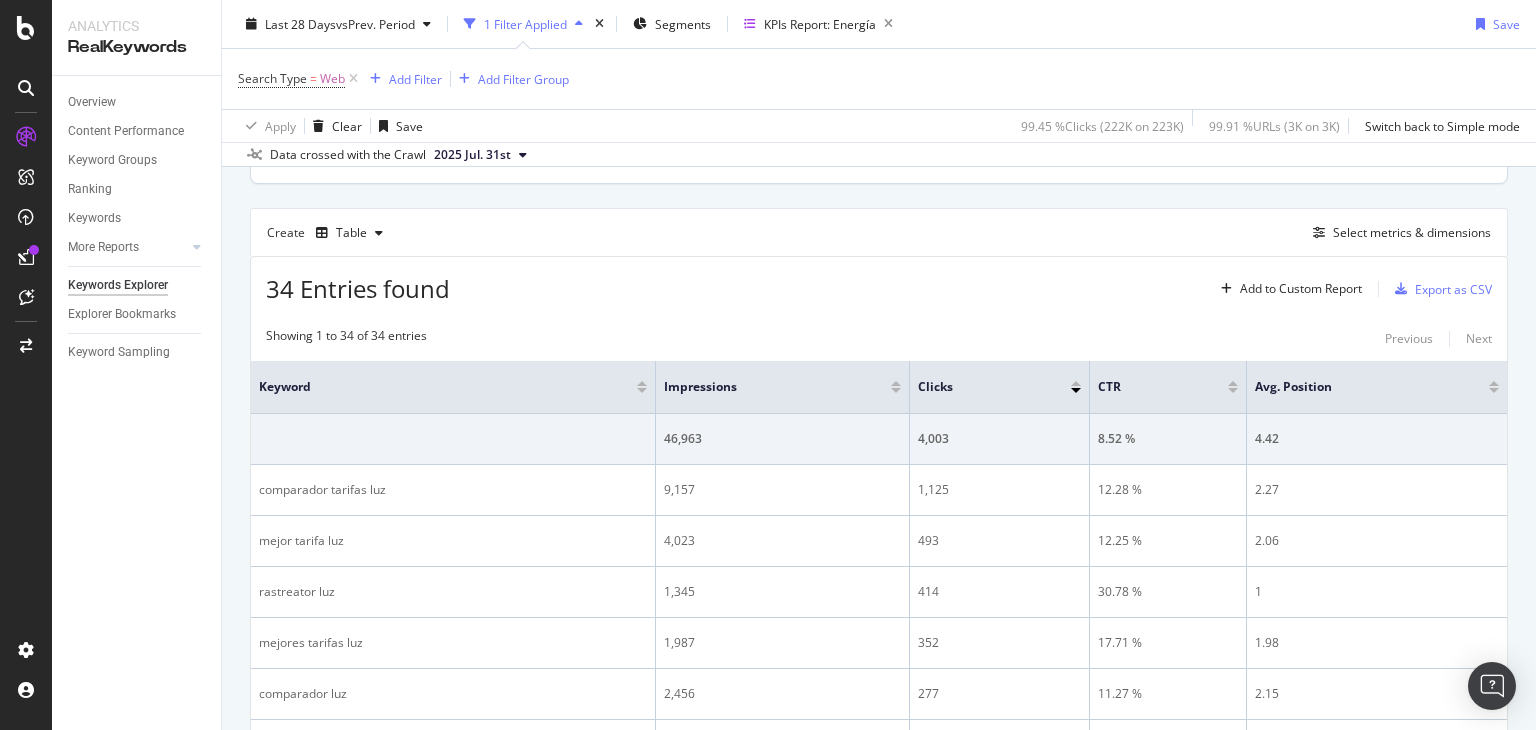 scroll, scrollTop: 0, scrollLeft: 0, axis: both 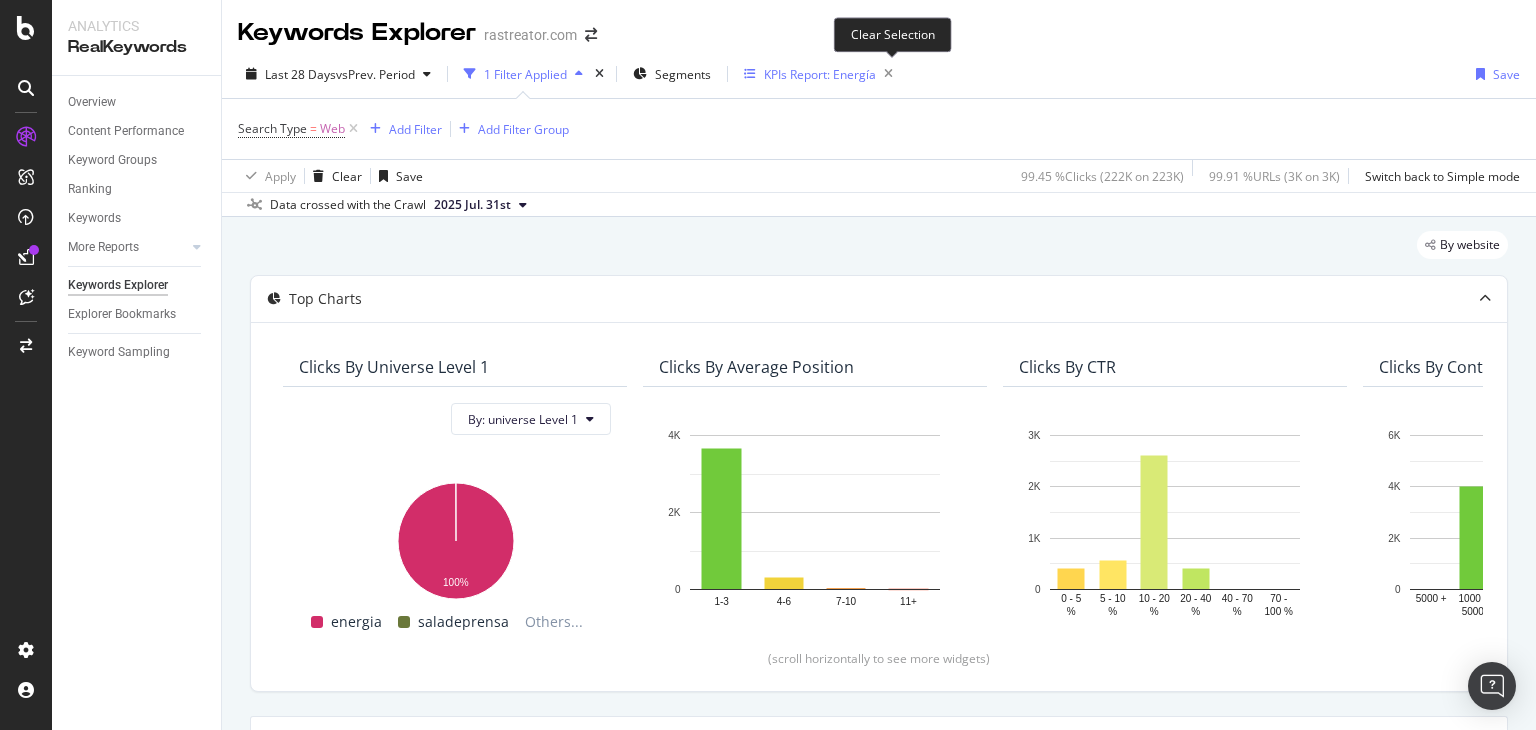 drag, startPoint x: 892, startPoint y: 74, endPoint x: 824, endPoint y: 82, distance: 68.46897 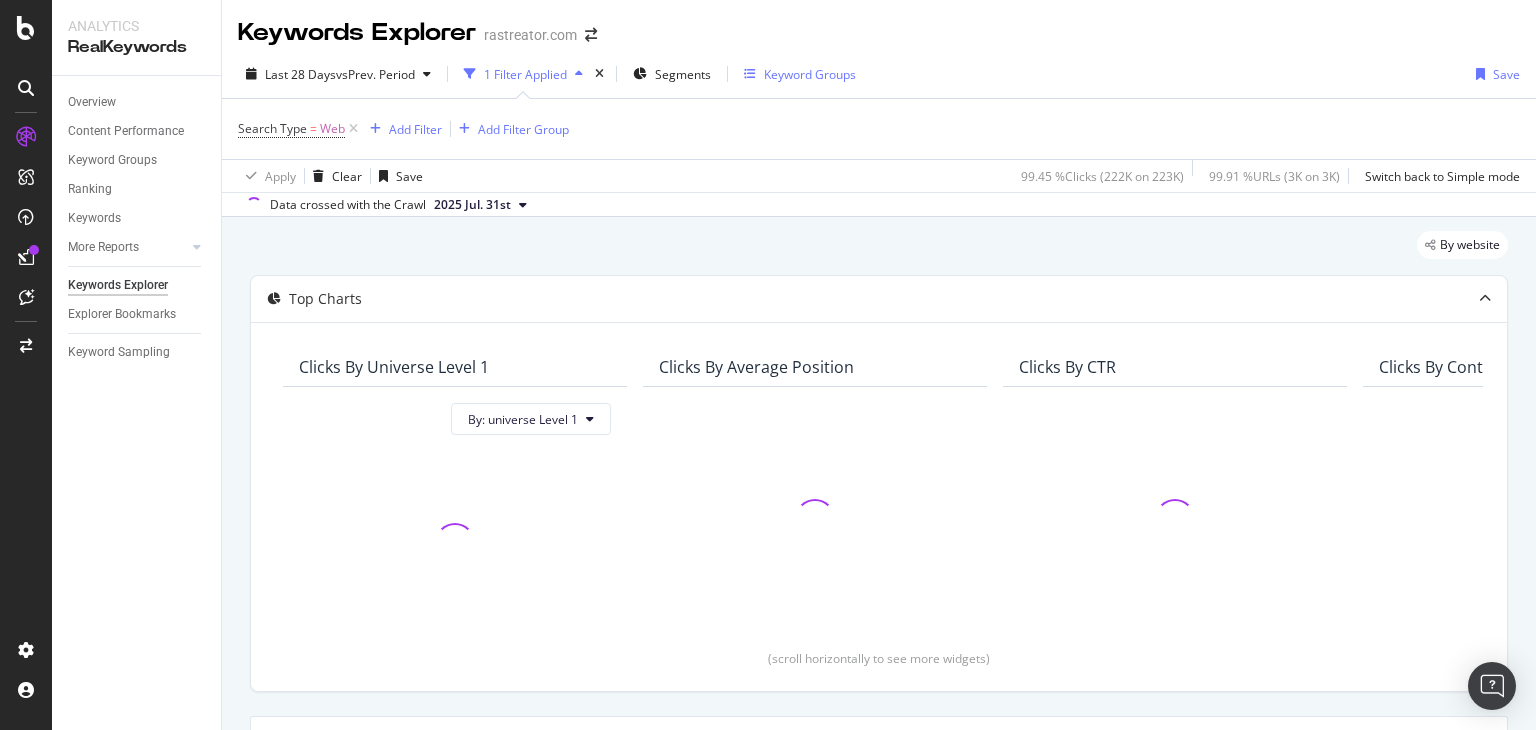 click on "Keyword Groups" at bounding box center [810, 74] 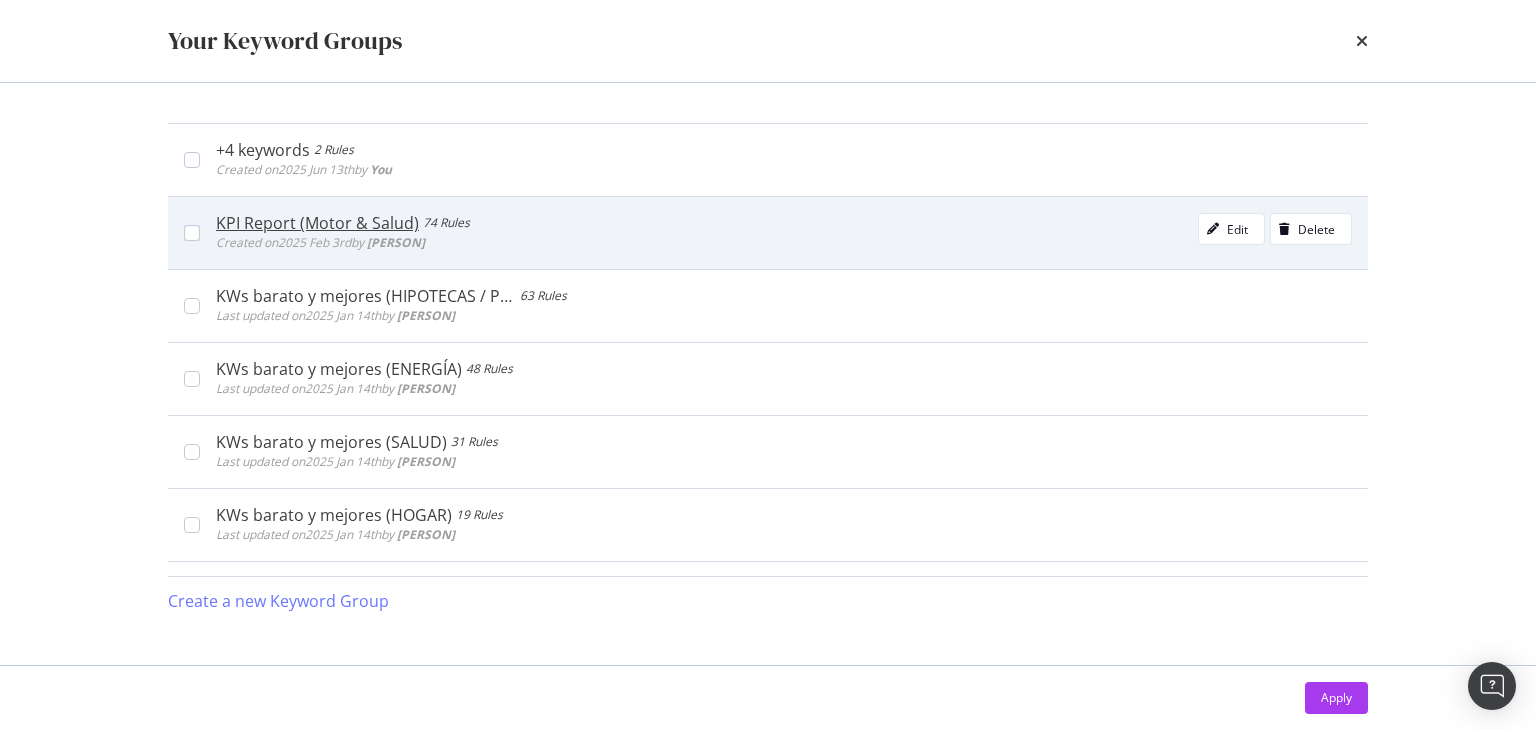 type 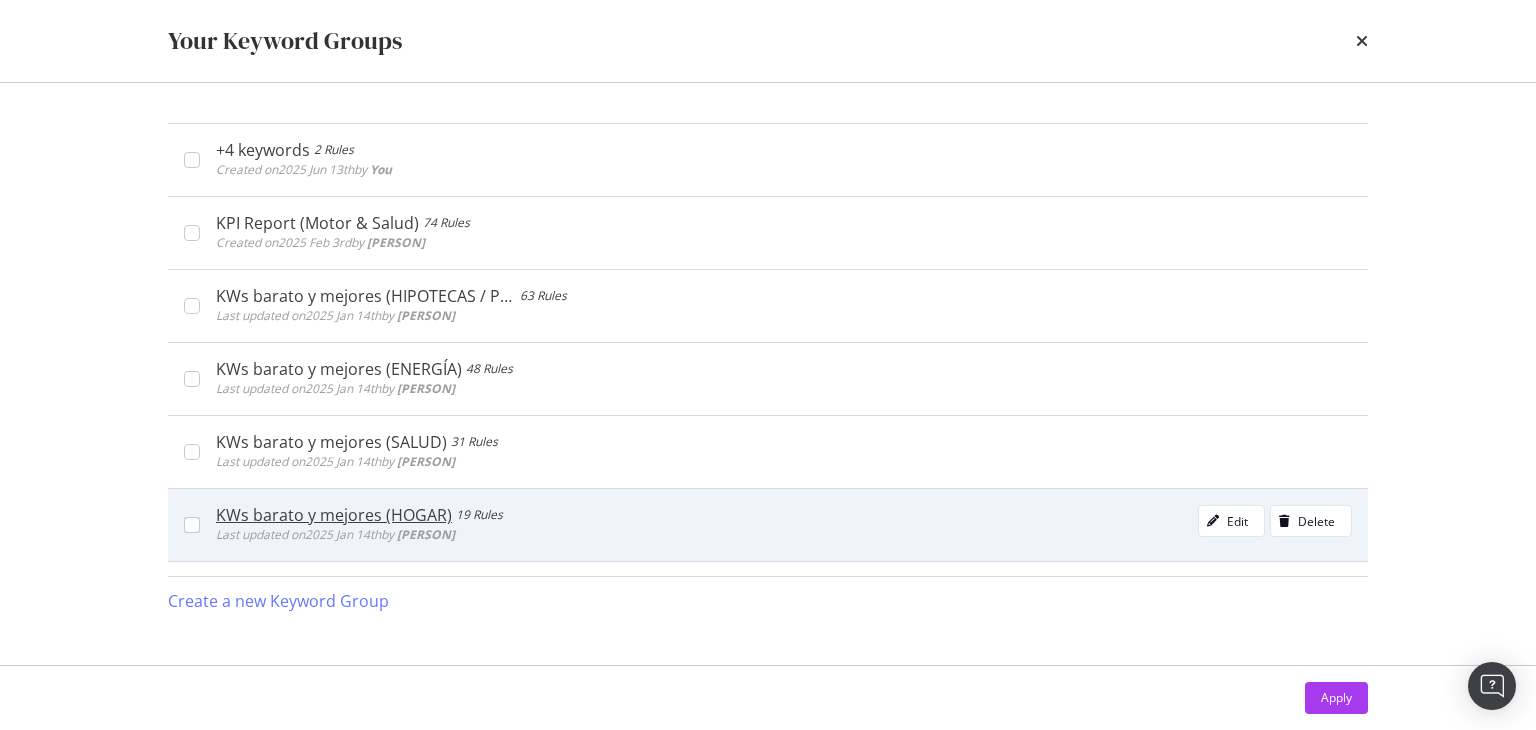 click on "KWs barato y mejores (HOGAR) 19 Rules Last updated on  [DATE] [MONTH] [DAY]th  by   [PERSON] Edit Delete" at bounding box center (768, 524) 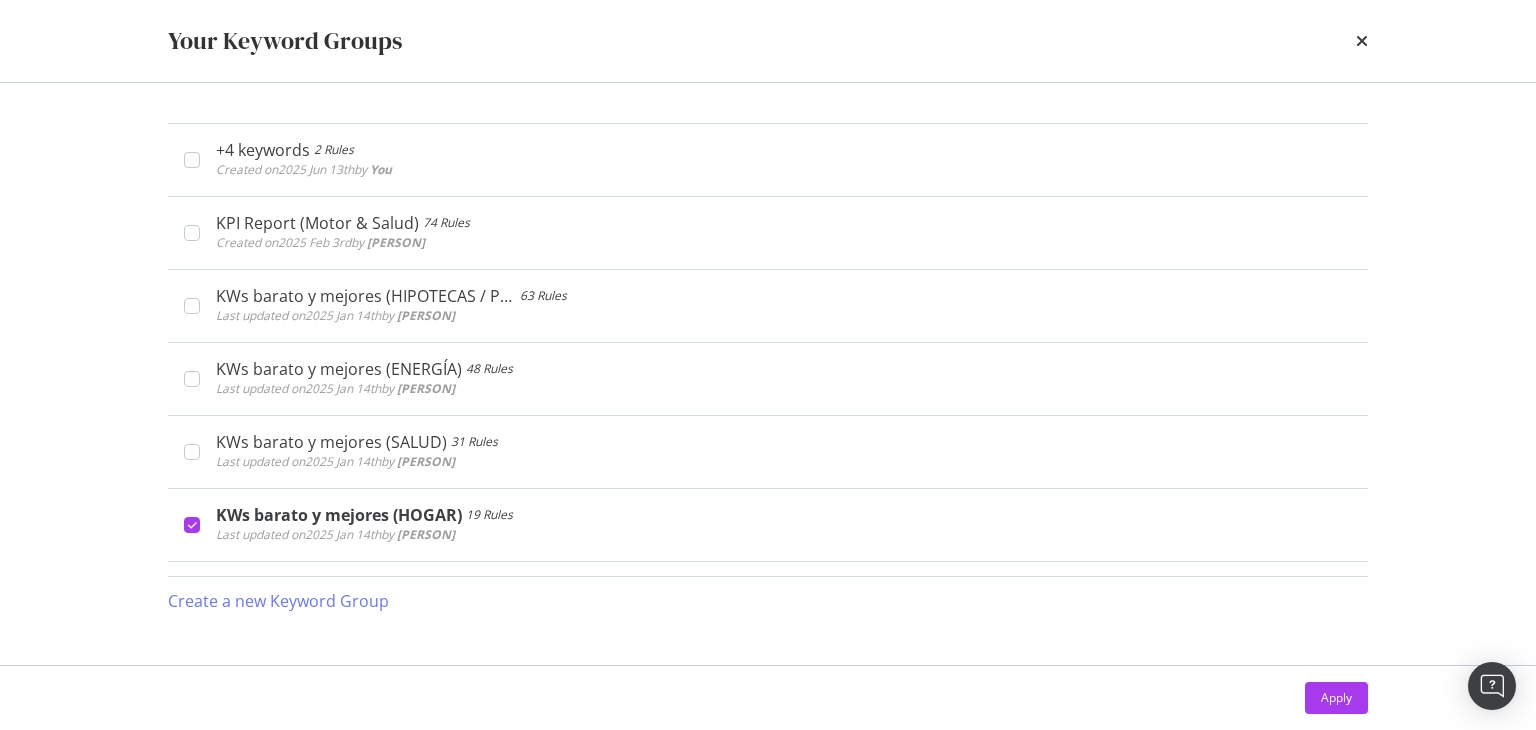 click on "Apply" at bounding box center (768, 698) 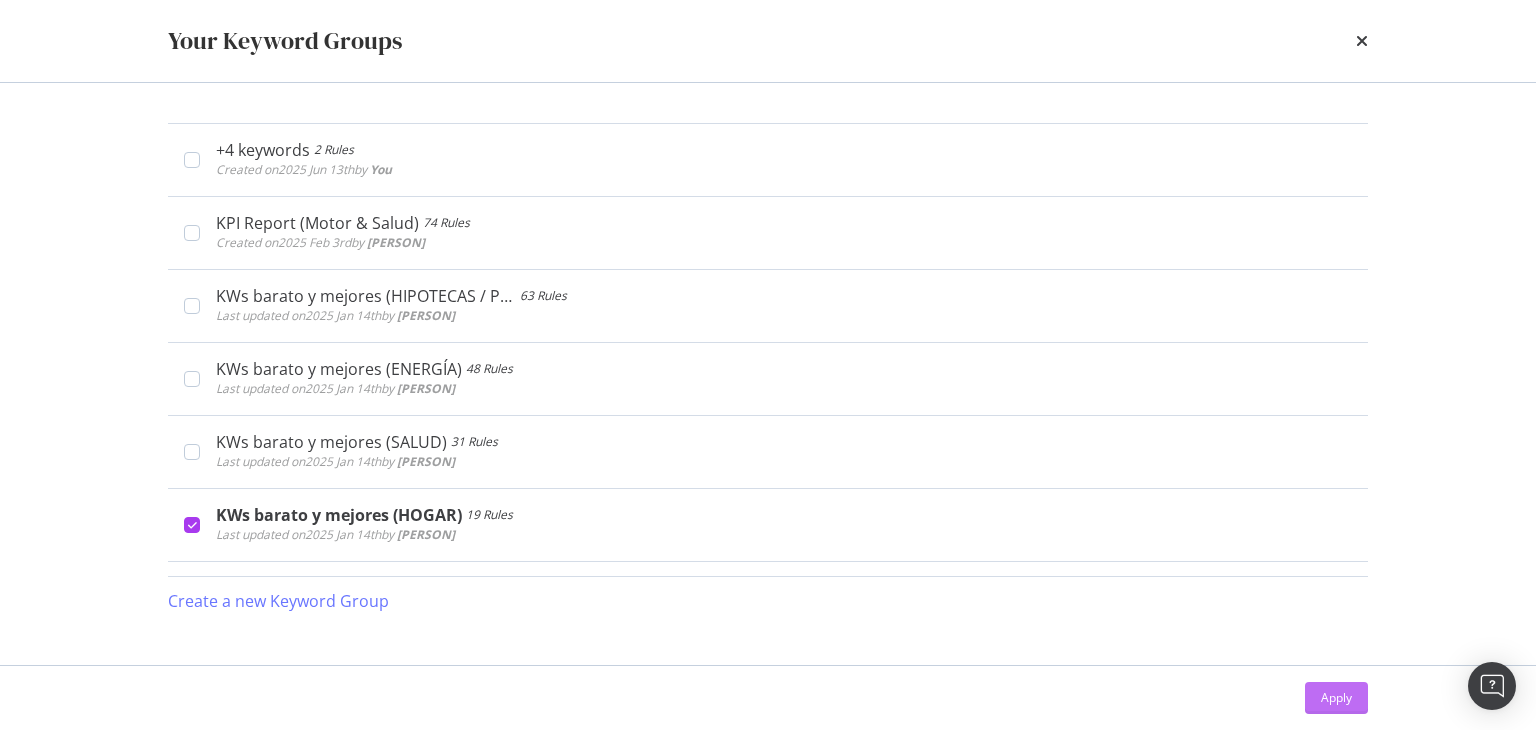 click on "Apply" at bounding box center (1336, 697) 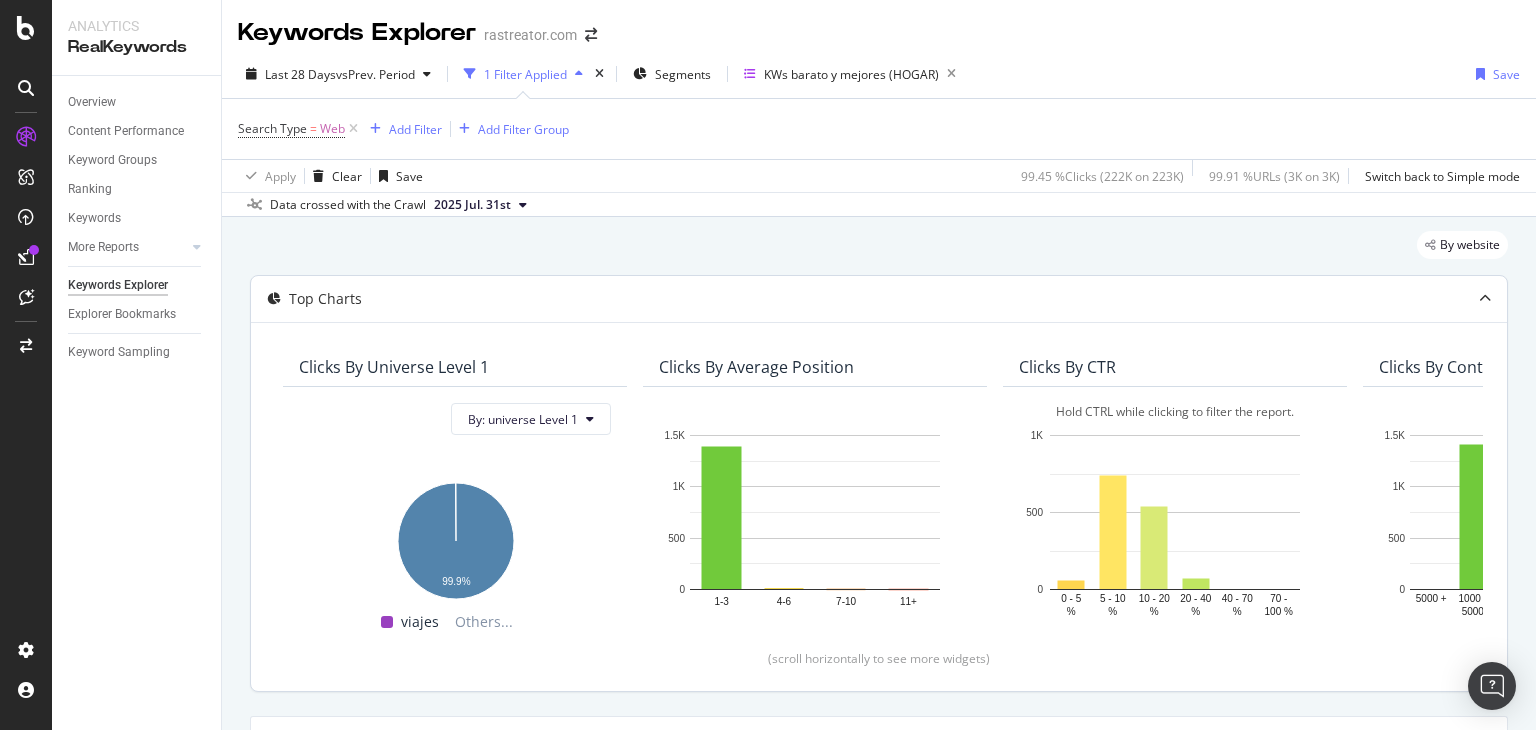 scroll, scrollTop: 479, scrollLeft: 0, axis: vertical 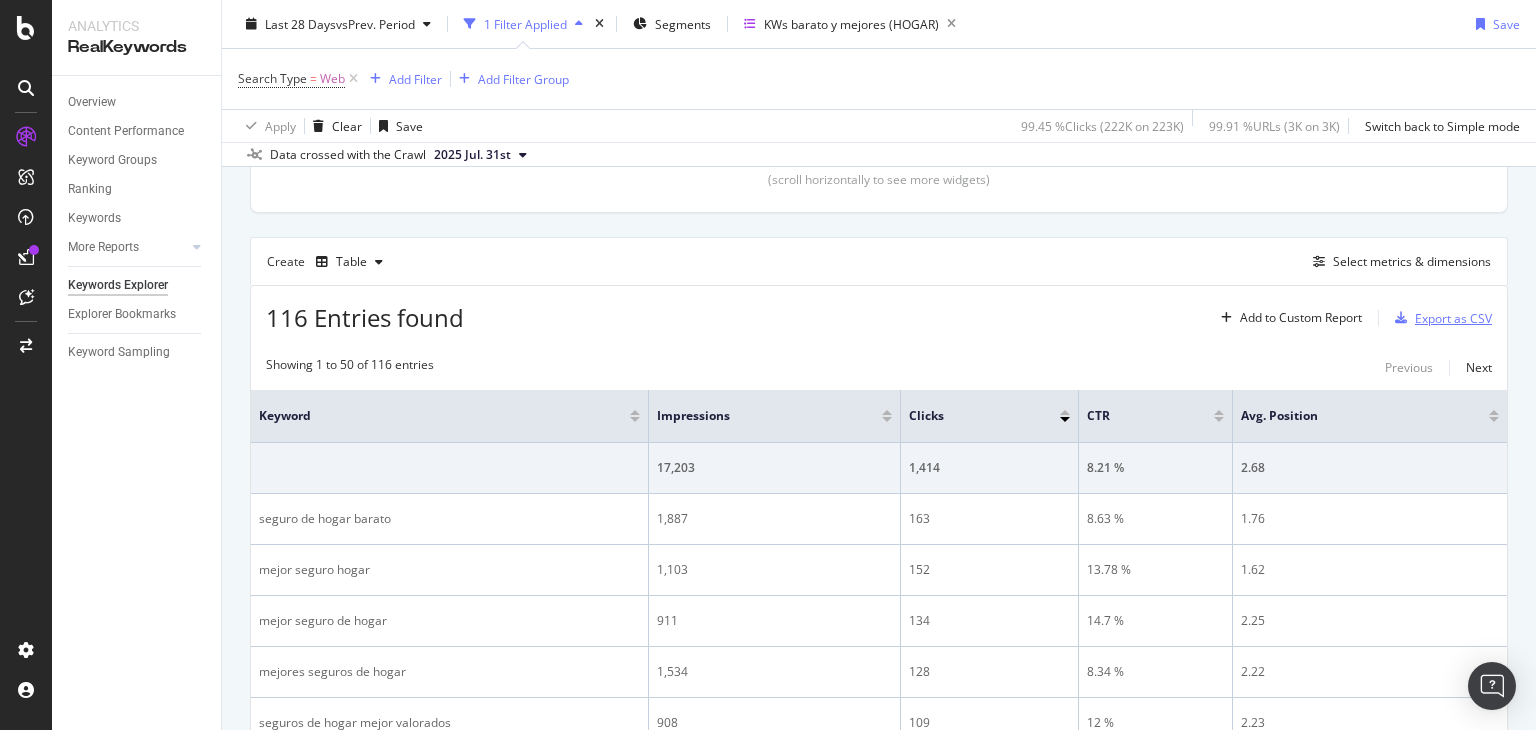 click on "Export as CSV" at bounding box center (1453, 318) 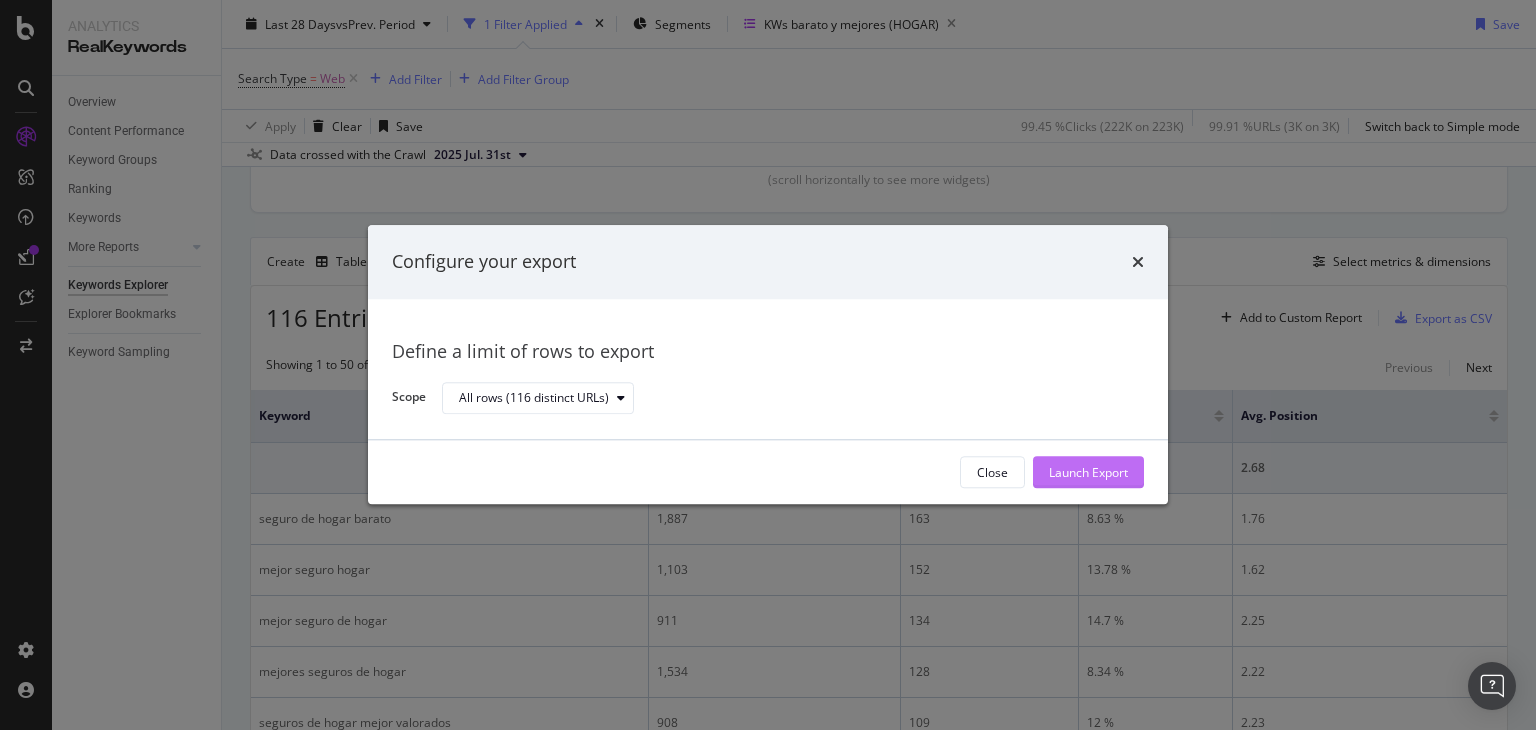 click on "Launch Export" at bounding box center (1088, 472) 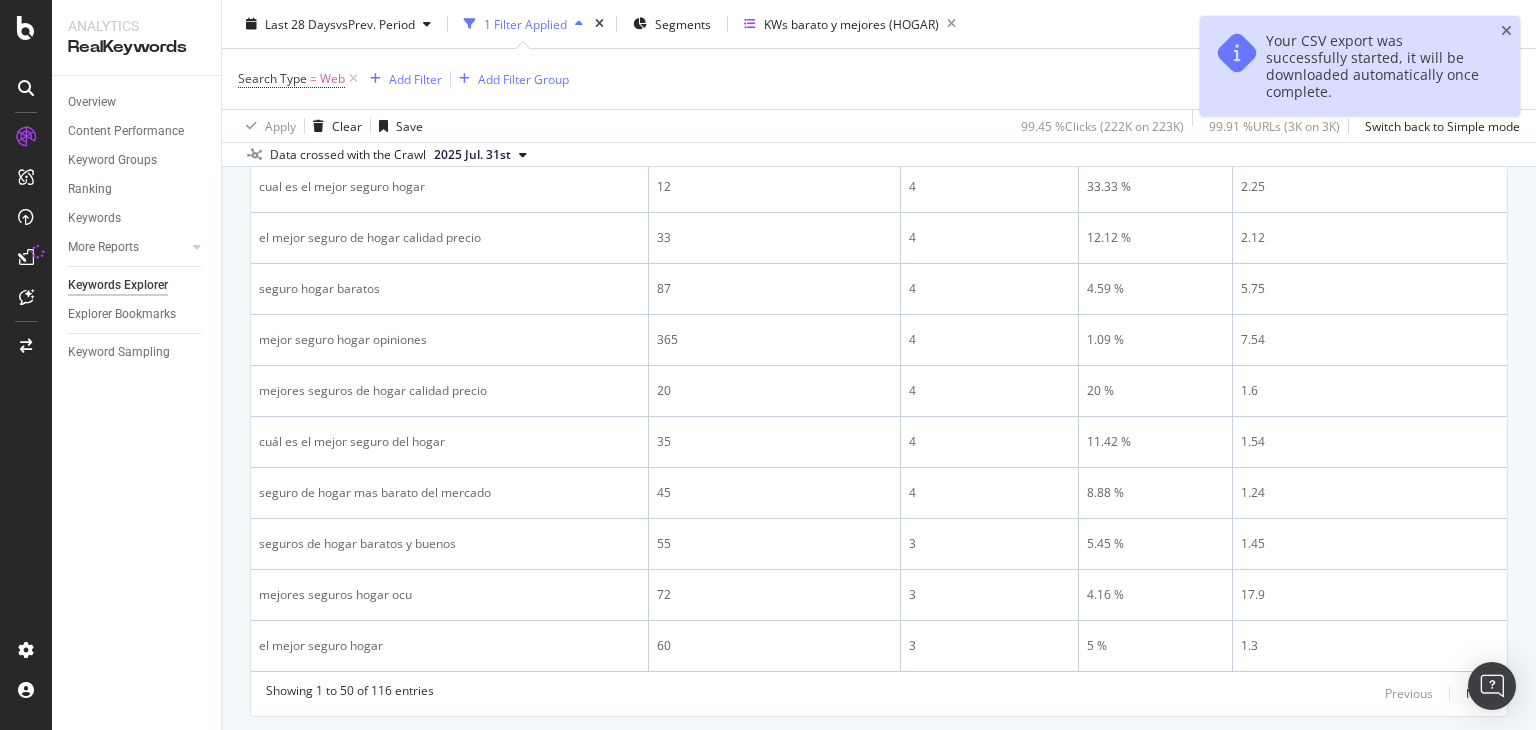 scroll, scrollTop: 2896, scrollLeft: 0, axis: vertical 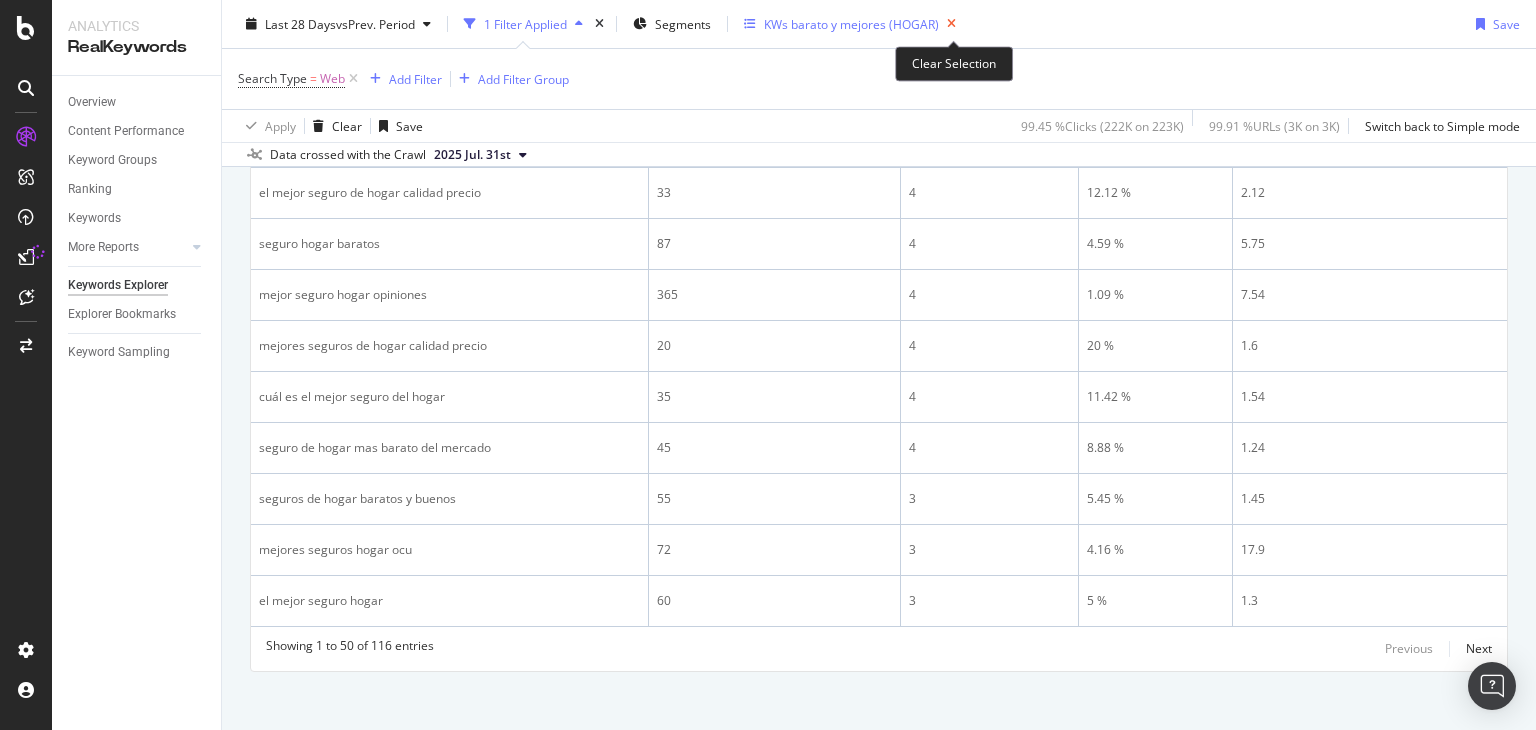 click at bounding box center [951, 24] 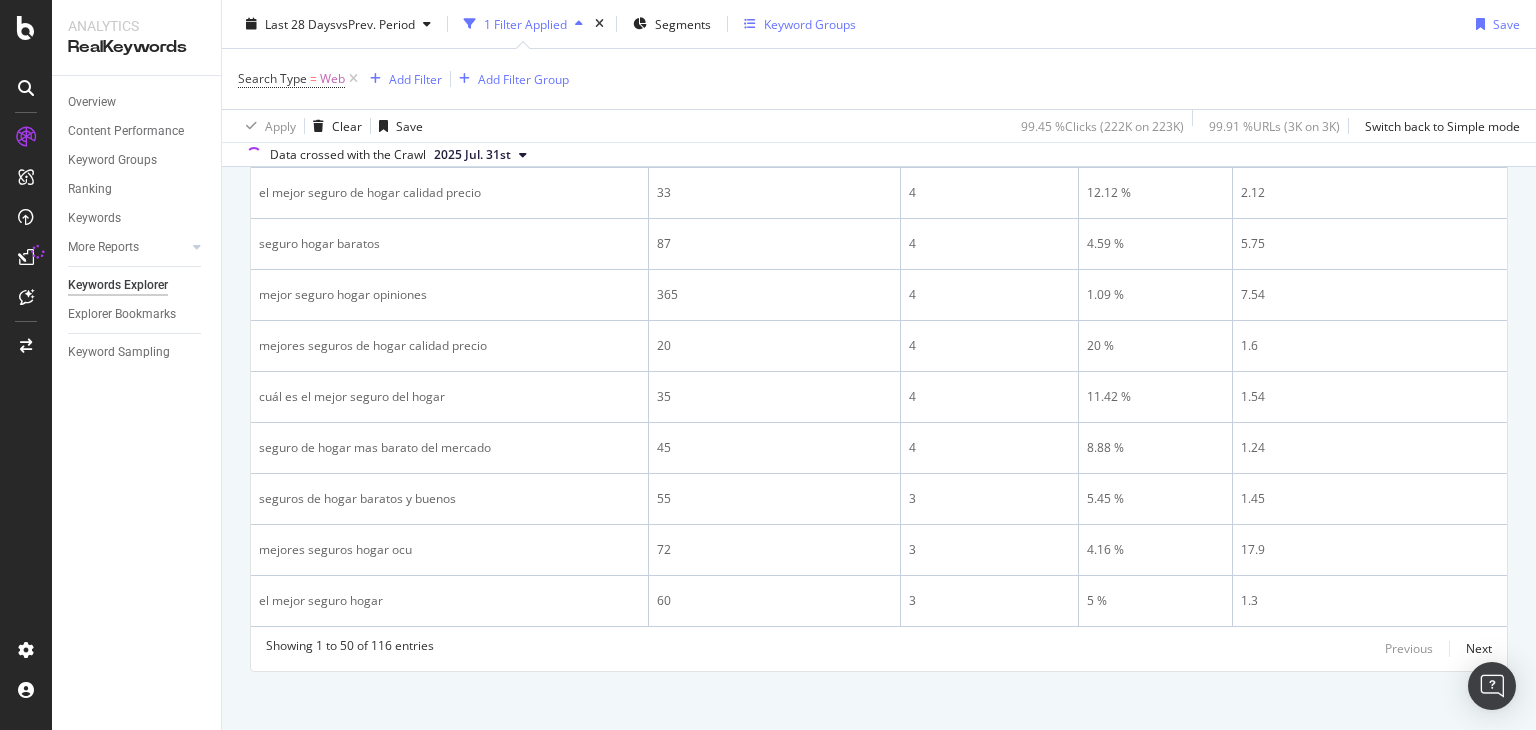 click on "Keyword Groups" at bounding box center (810, 23) 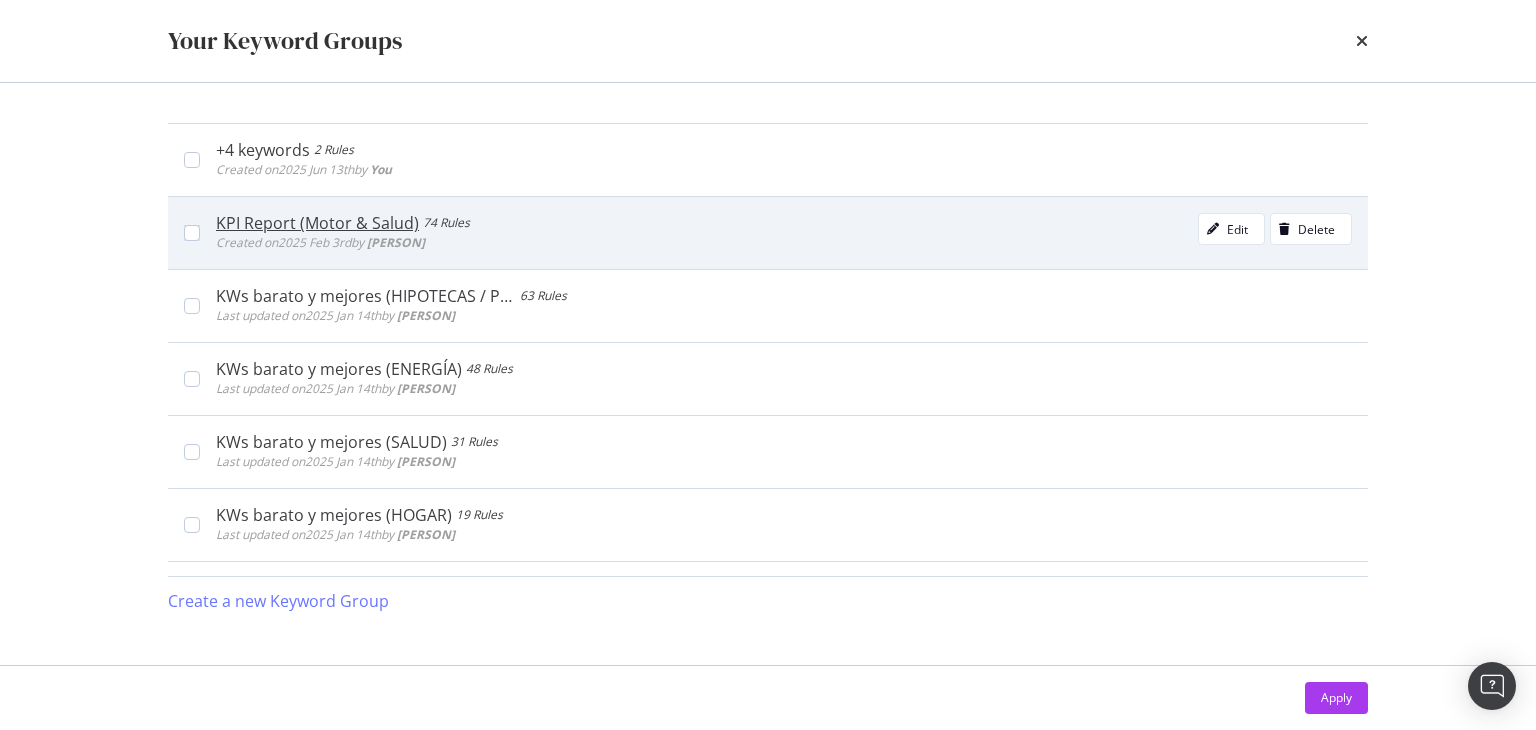 type 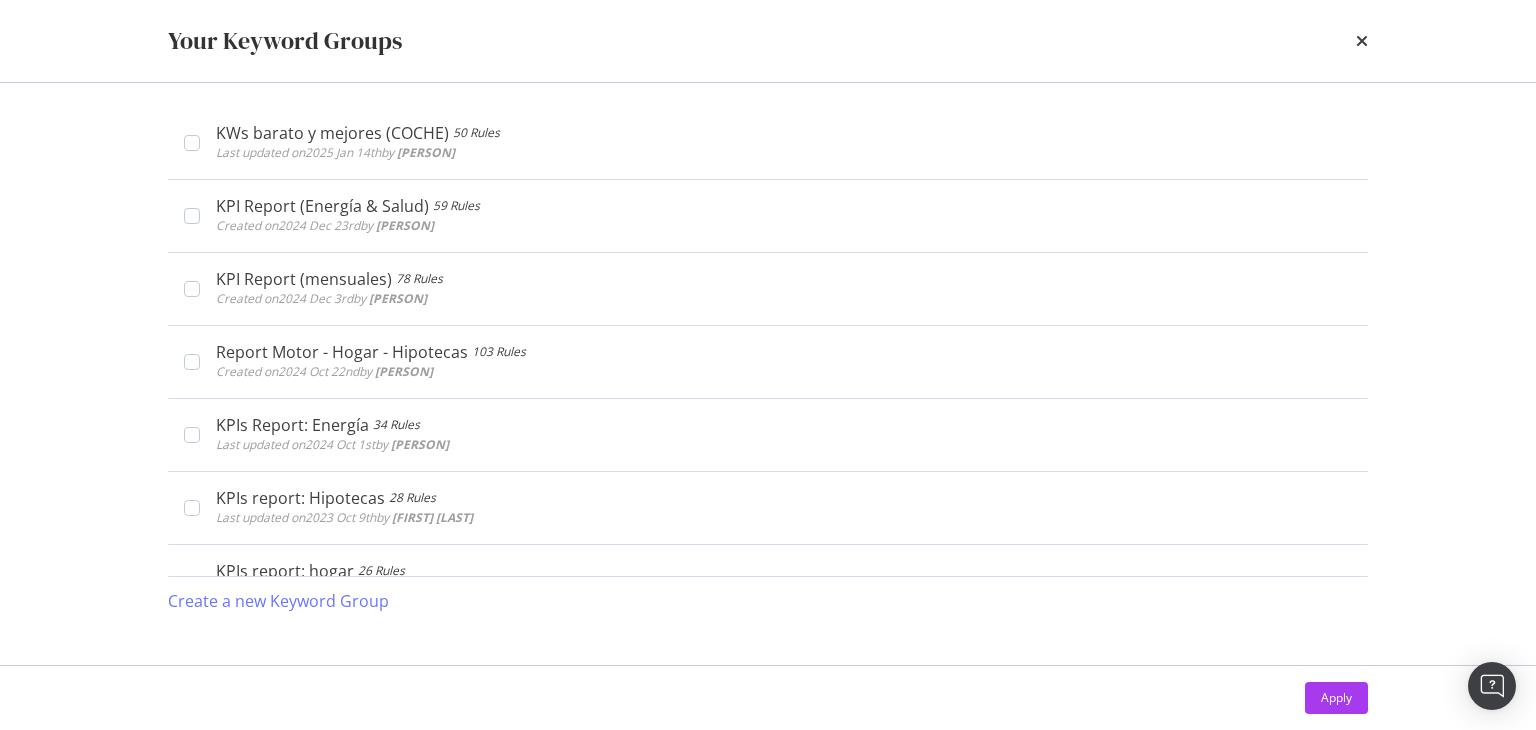 scroll, scrollTop: 696, scrollLeft: 0, axis: vertical 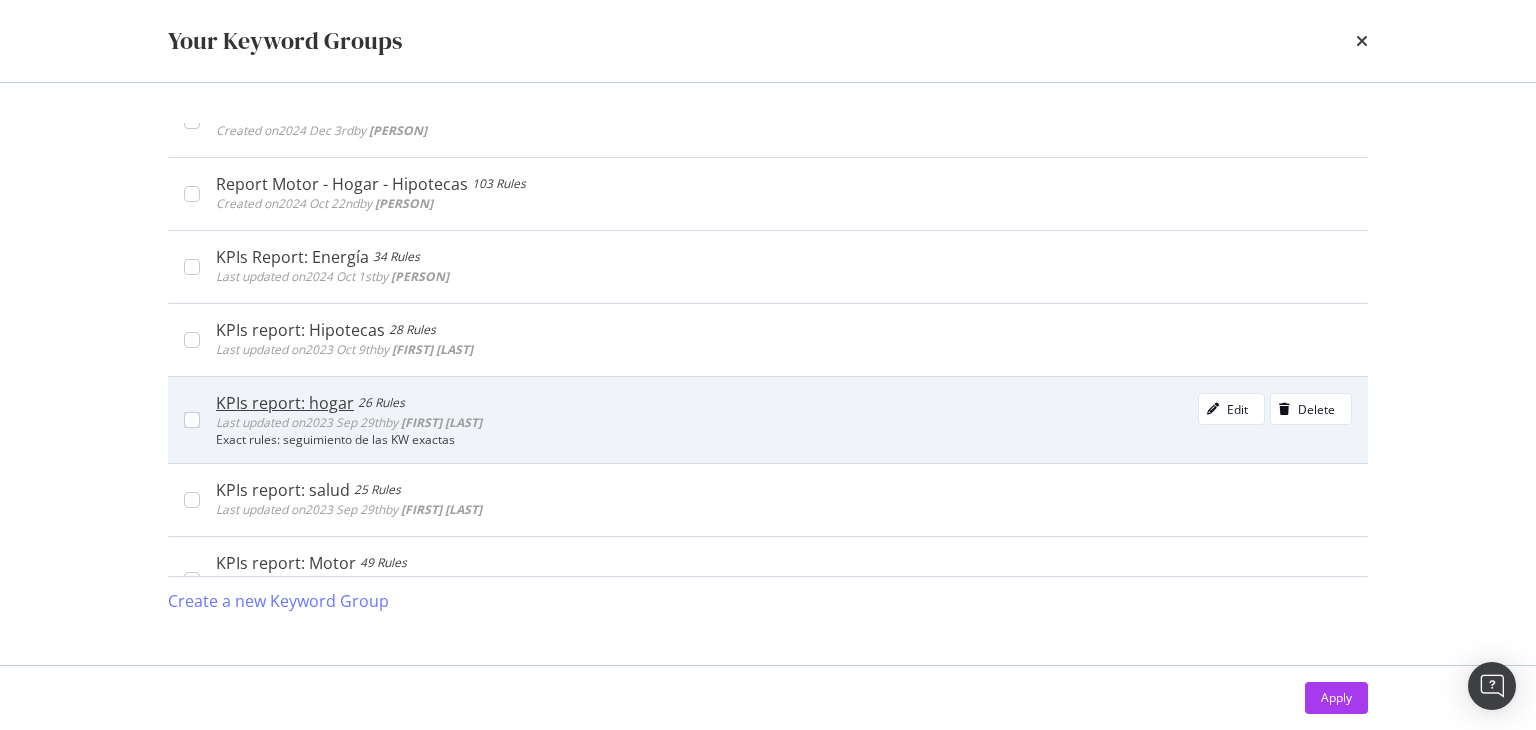 click on "KPIs report: hogar 26 Rules Last updated on  [DATE] [MONTH] [DAY]th  by   [PERSON] Edit Delete Exact rules: seguimiento de las KW exactas" at bounding box center (776, 420) 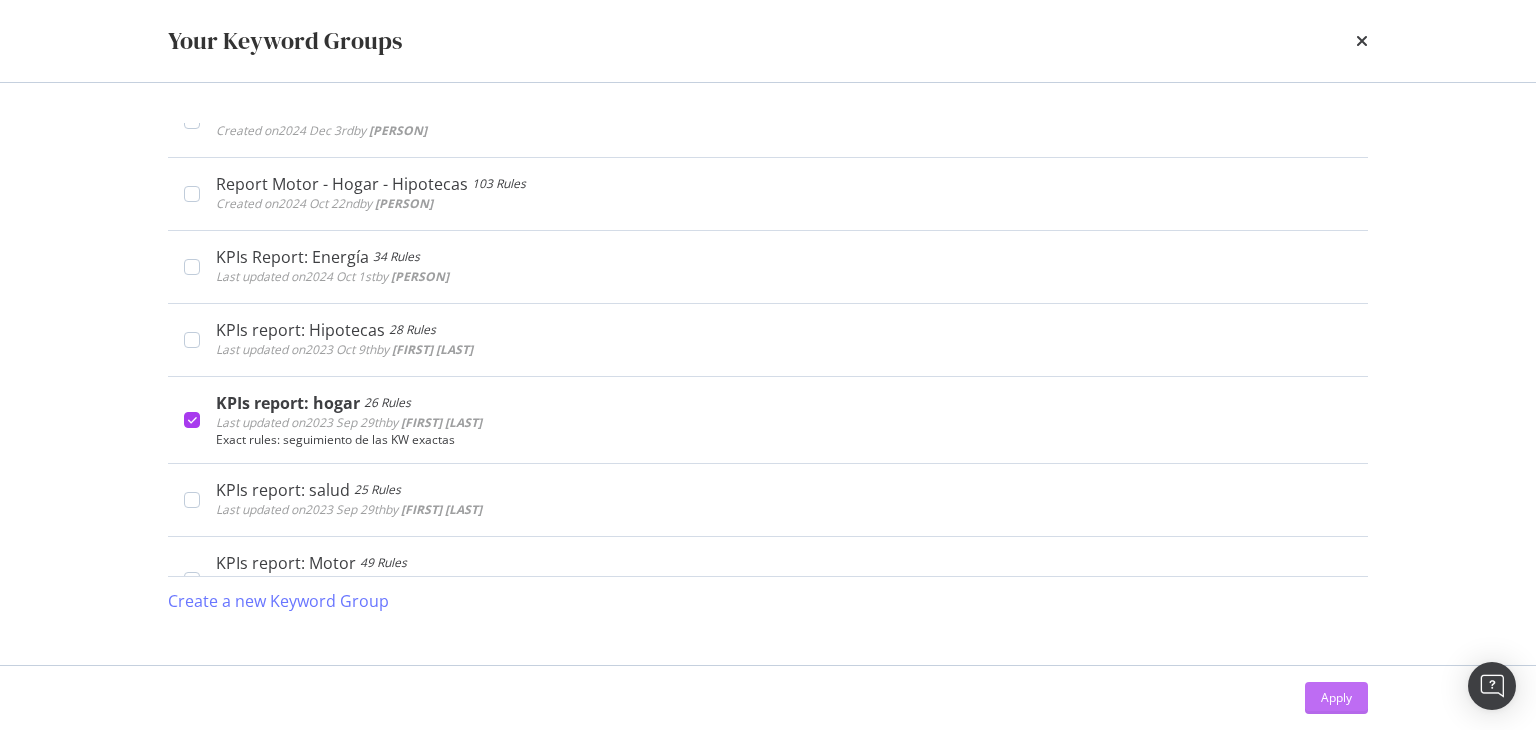 click on "Apply" at bounding box center (1336, 698) 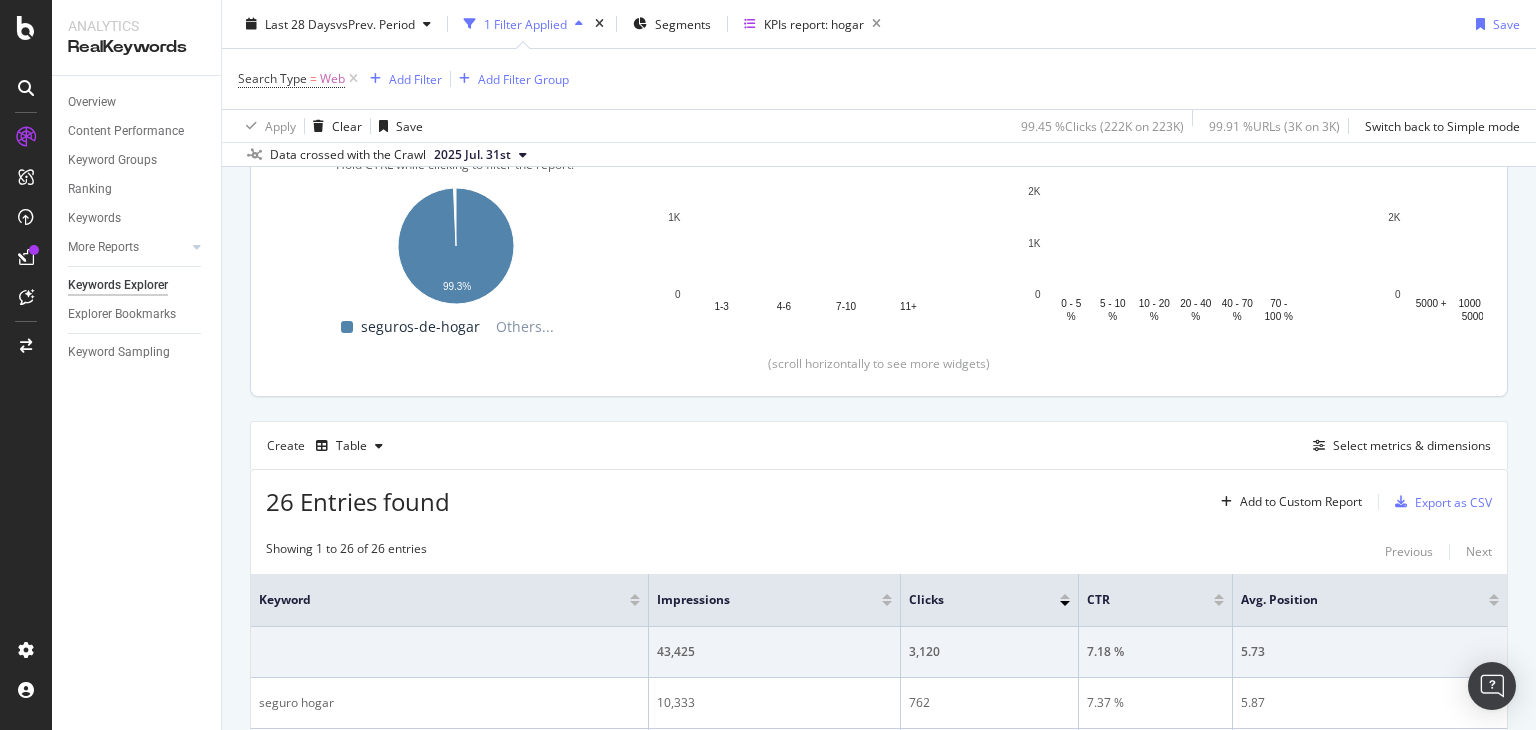 scroll, scrollTop: 291, scrollLeft: 0, axis: vertical 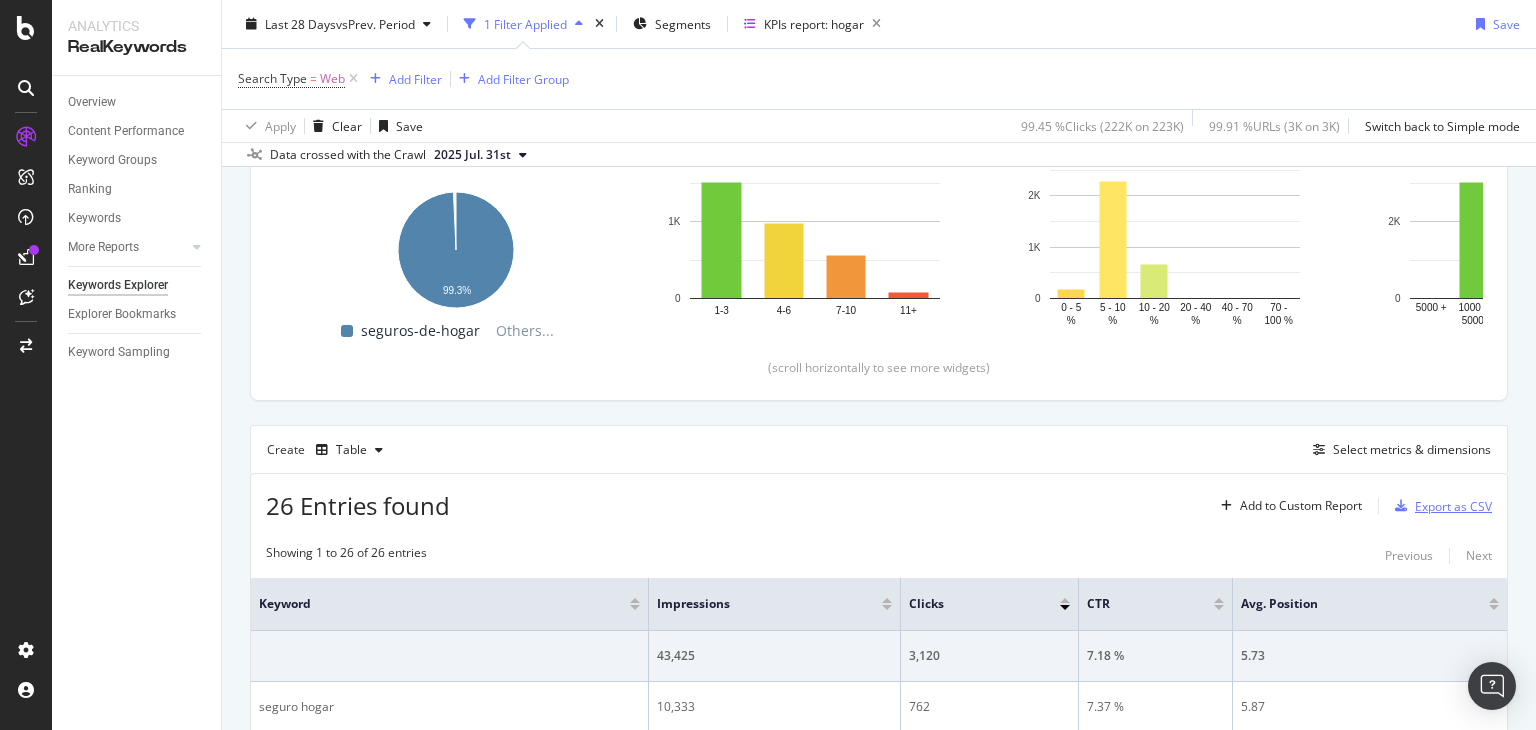 click on "Export as CSV" at bounding box center (1453, 506) 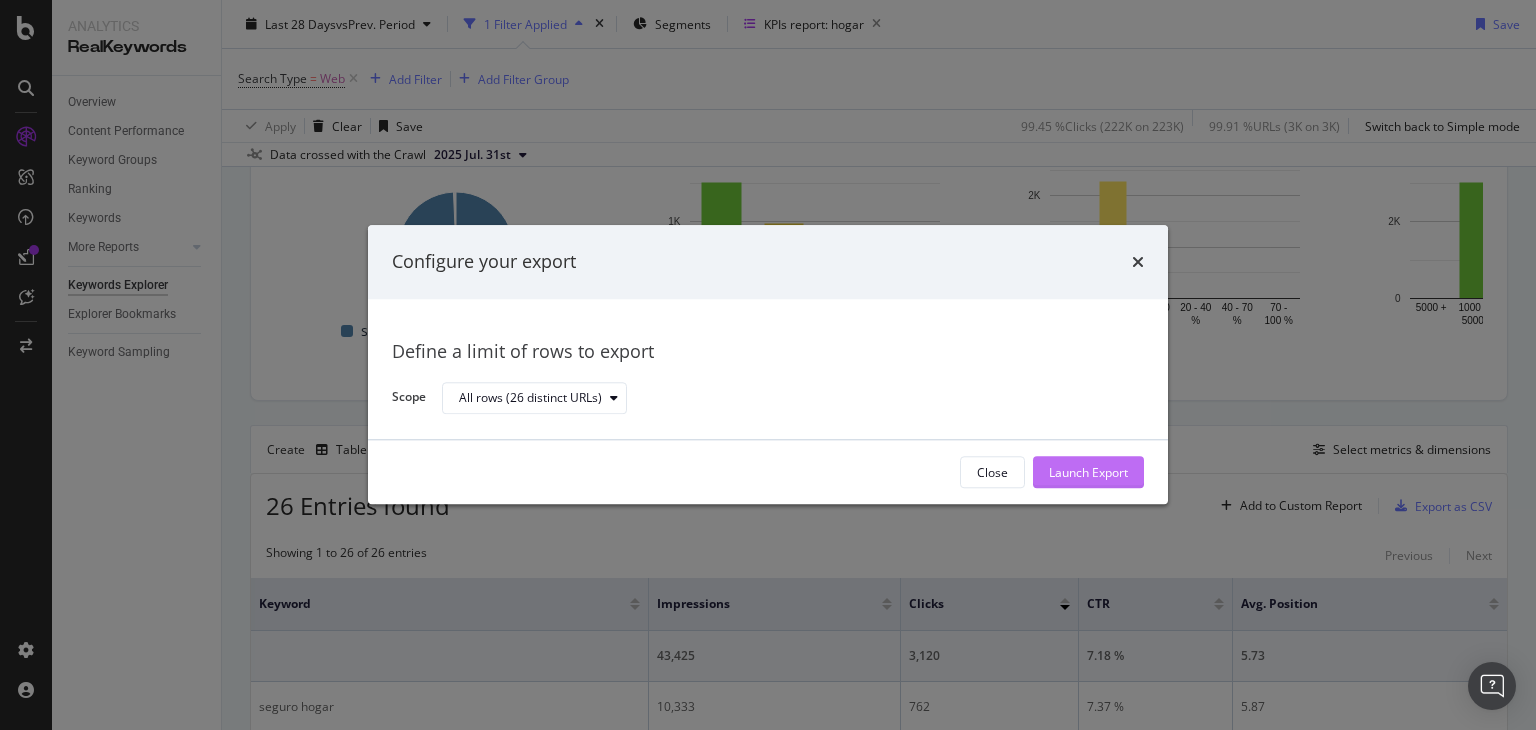 click on "Launch Export" at bounding box center [1088, 472] 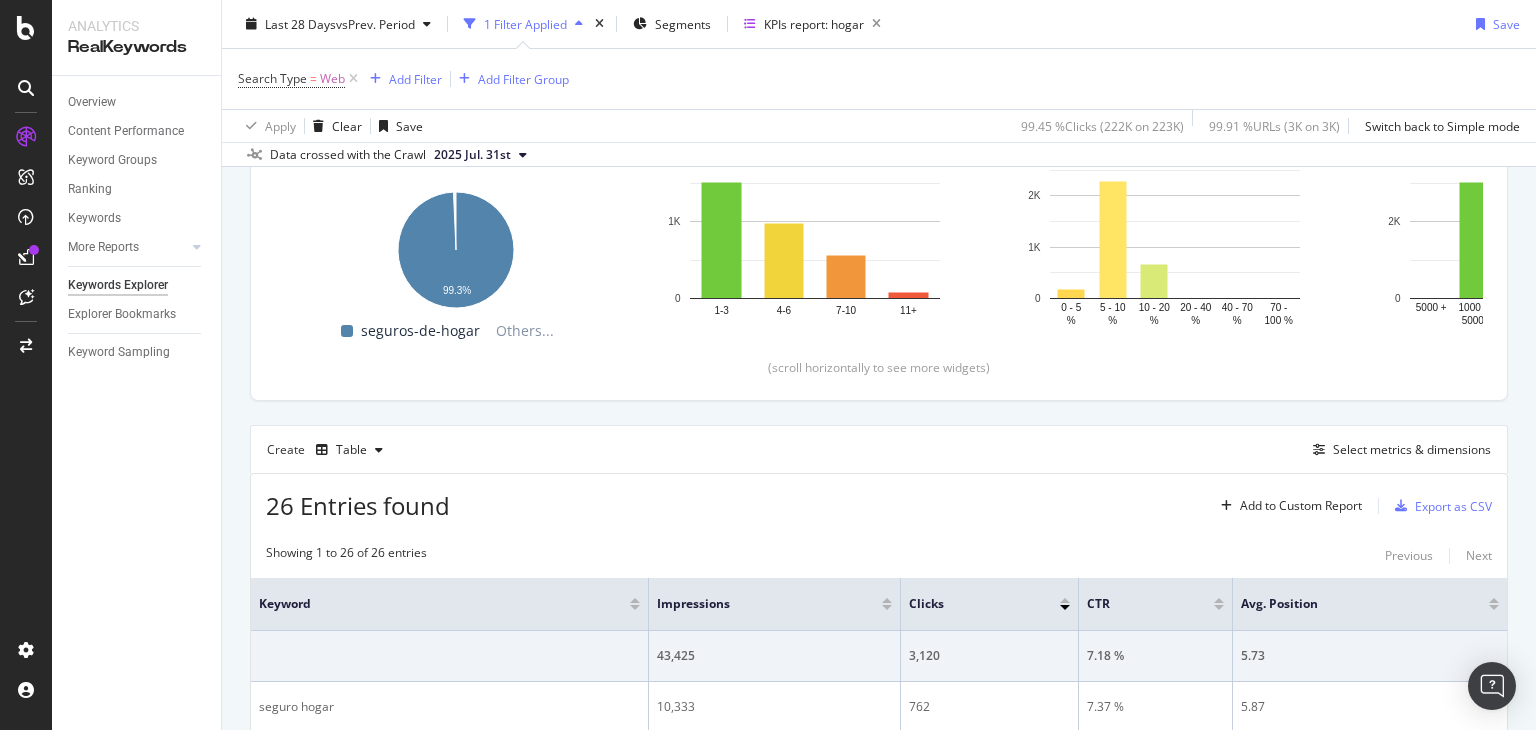 click on "Overview Content Performance Keyword Groups Ranking Keywords More Reports Countries Devices Content Structure Keywords Explorer Explorer Bookmarks Keyword Sampling" at bounding box center (136, 403) 